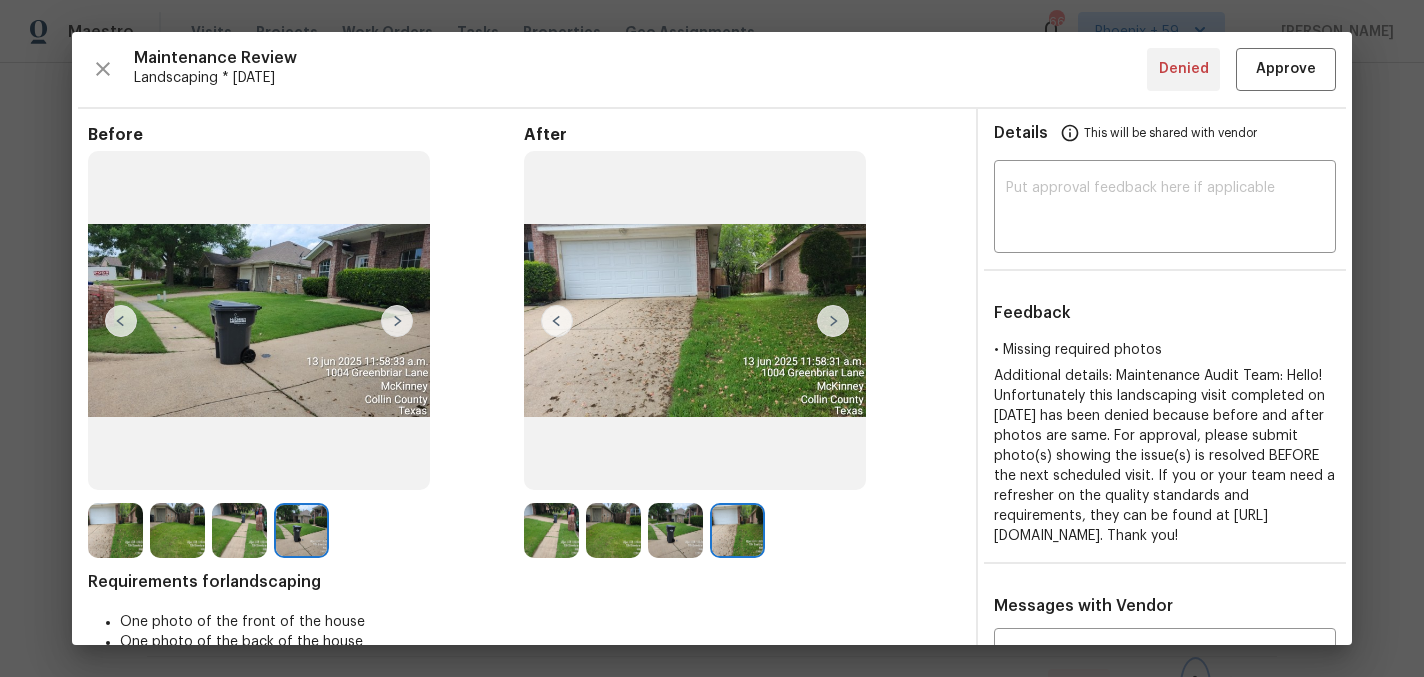 scroll, scrollTop: 0, scrollLeft: 0, axis: both 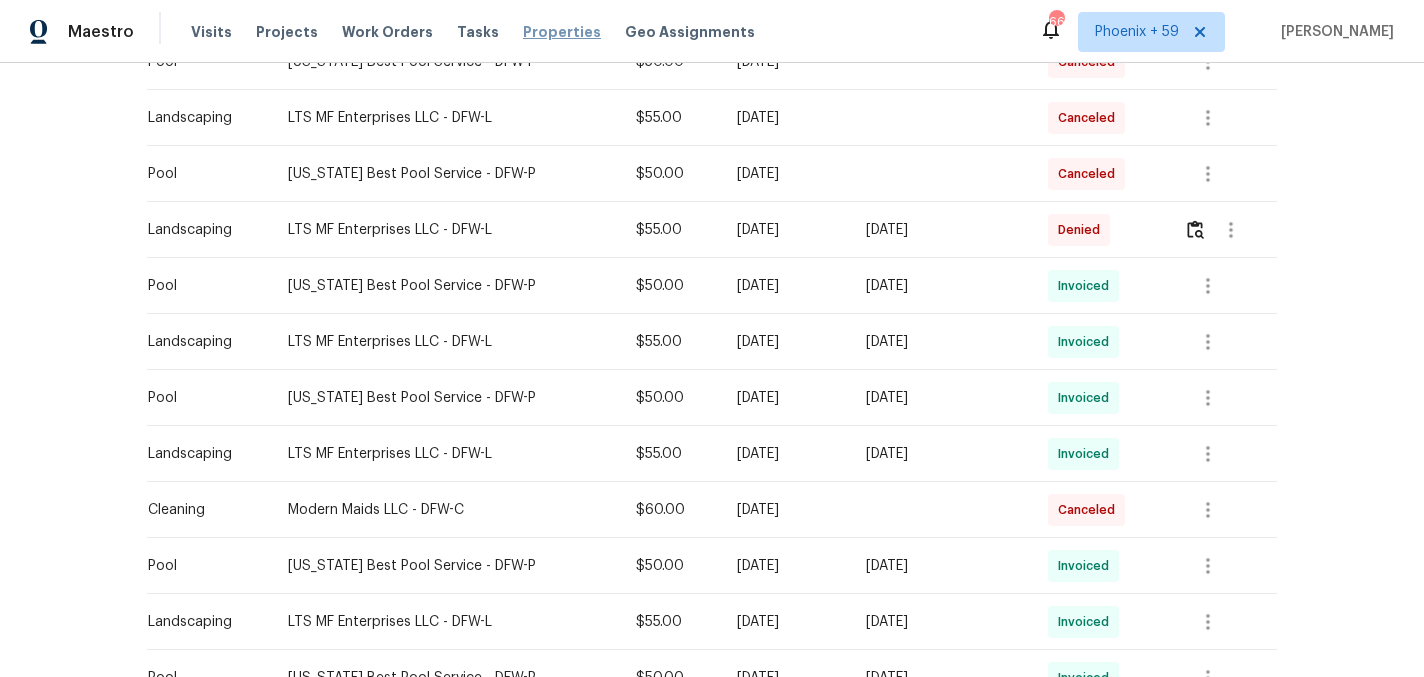 click on "Properties" at bounding box center (562, 32) 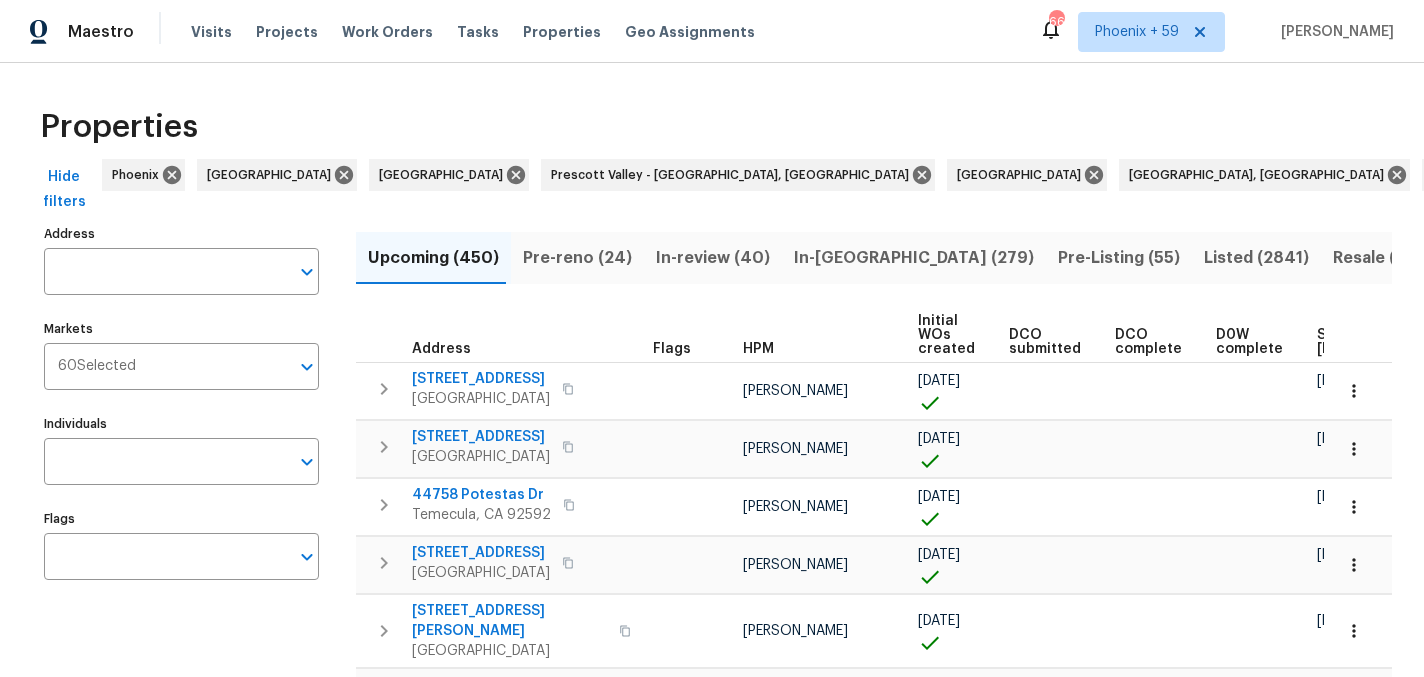click on "Address" at bounding box center (166, 271) 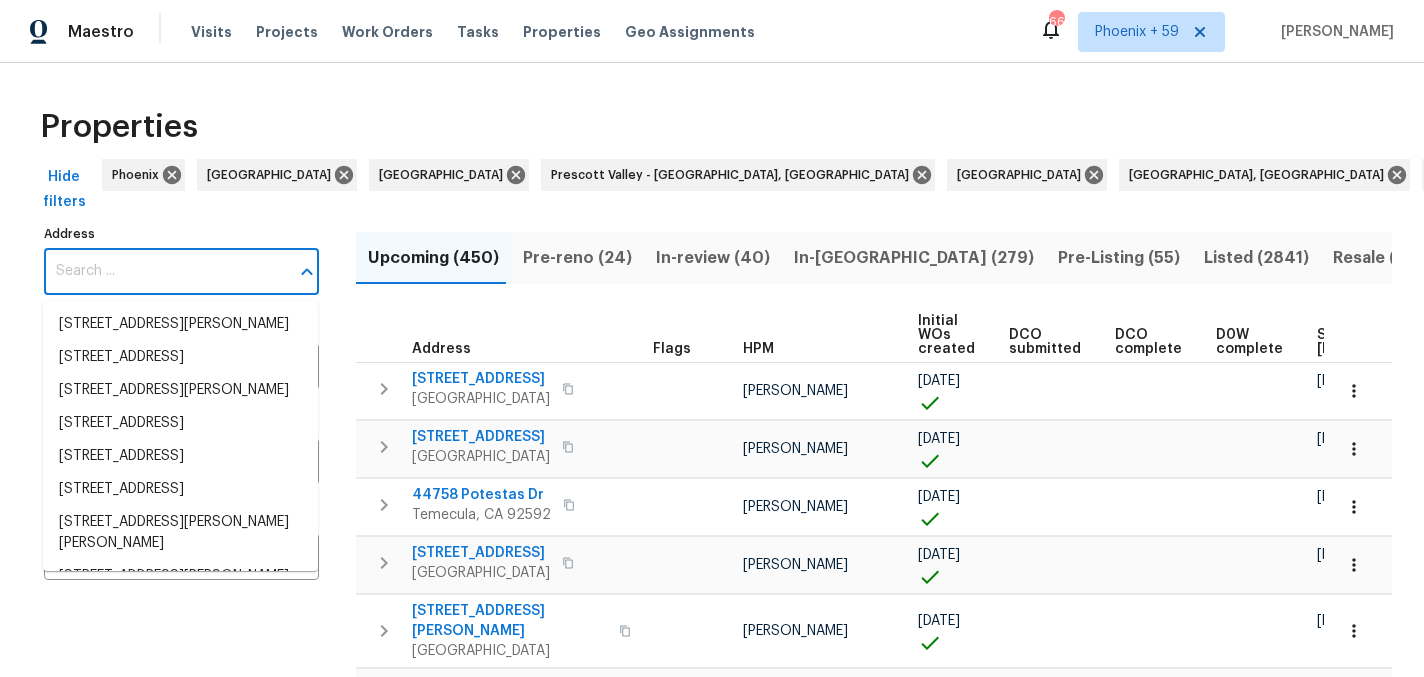 paste on "[STREET_ADDRESS]" 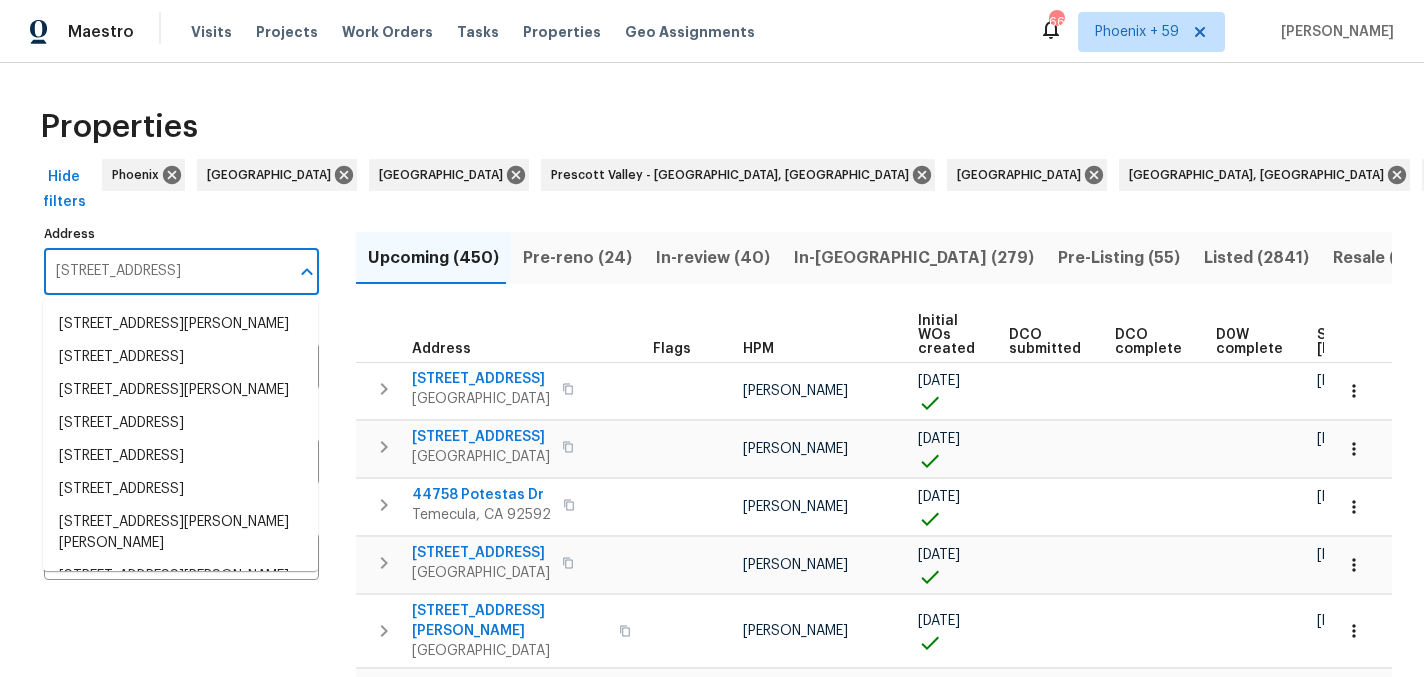 scroll, scrollTop: 0, scrollLeft: 17, axis: horizontal 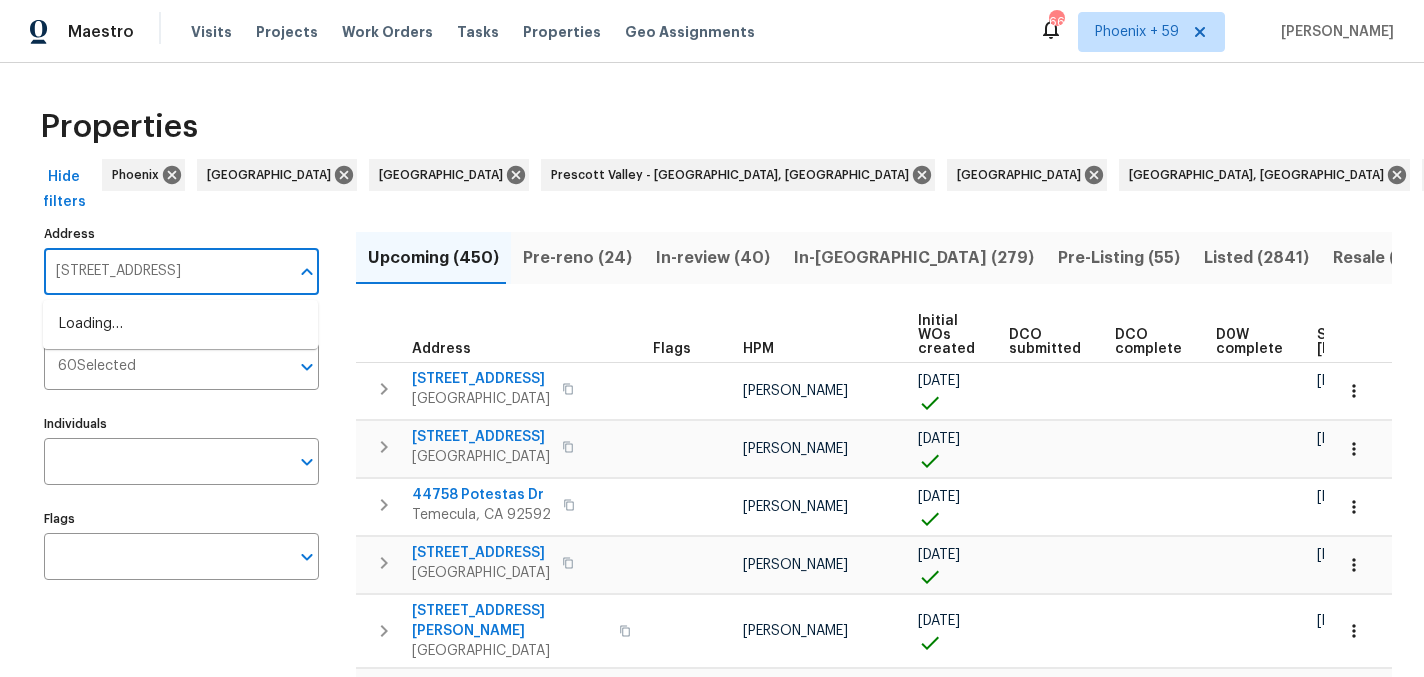 type on "[STREET_ADDRESS]" 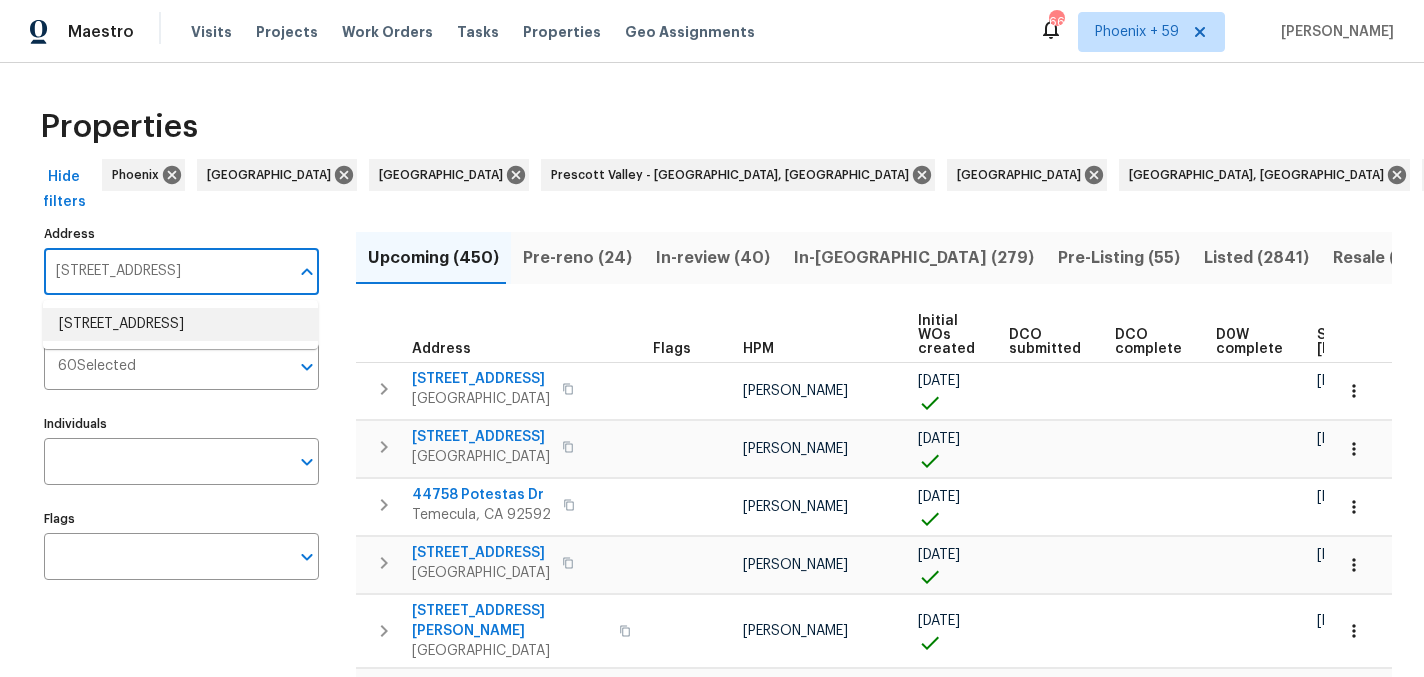 click on "[STREET_ADDRESS]" at bounding box center (180, 324) 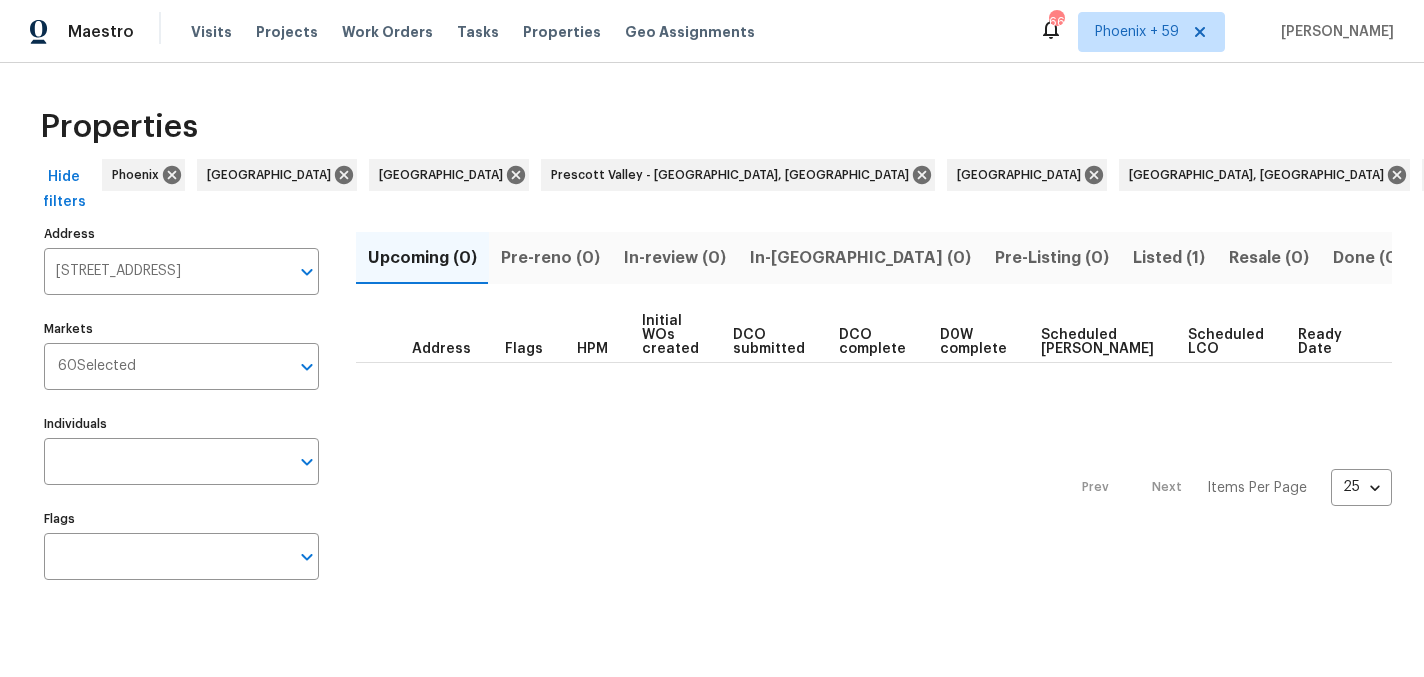 click on "Listed (1)" at bounding box center (1169, 258) 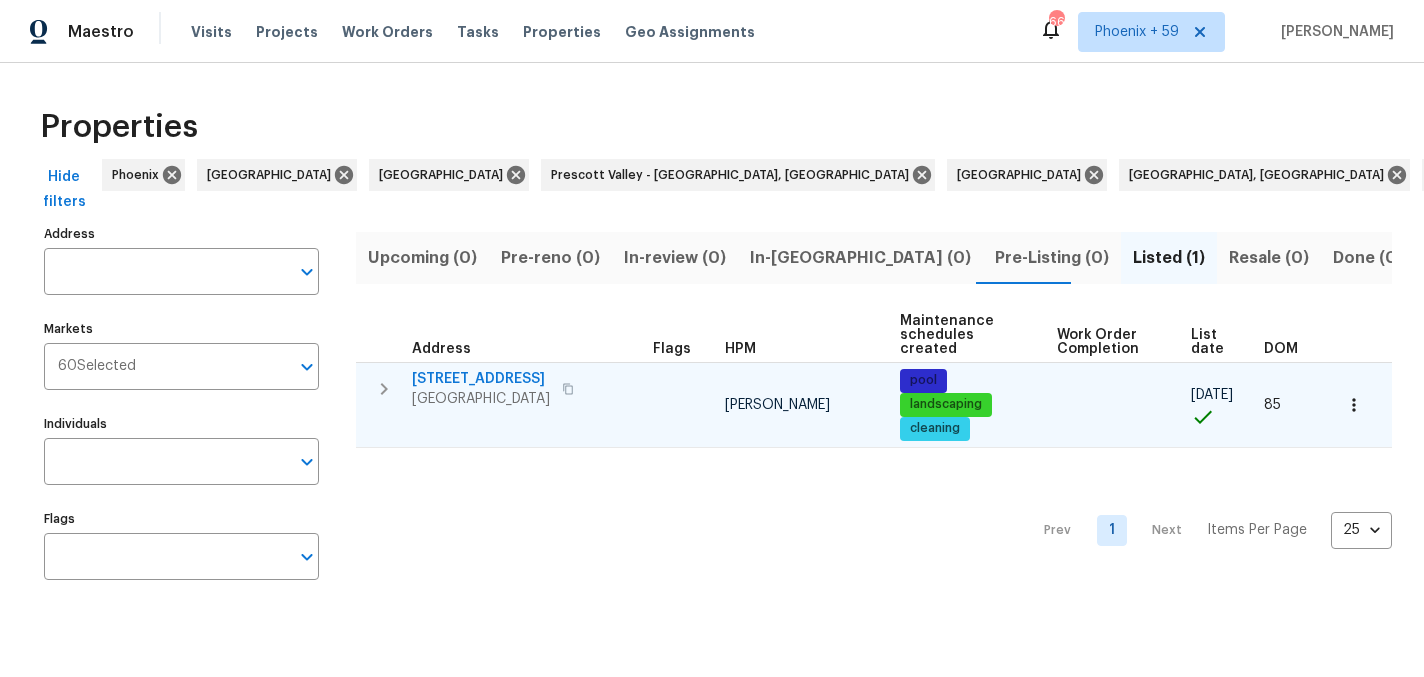 type on "[STREET_ADDRESS]" 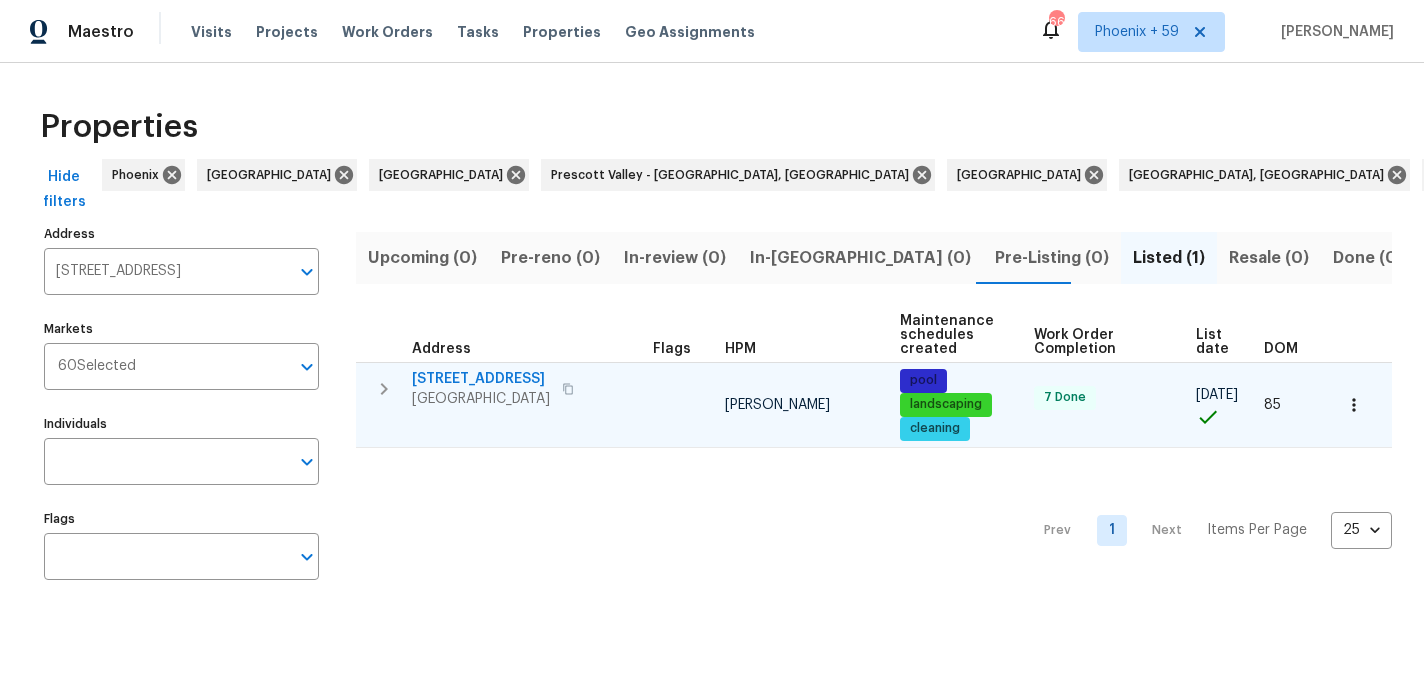 click on "[STREET_ADDRESS]" at bounding box center (481, 379) 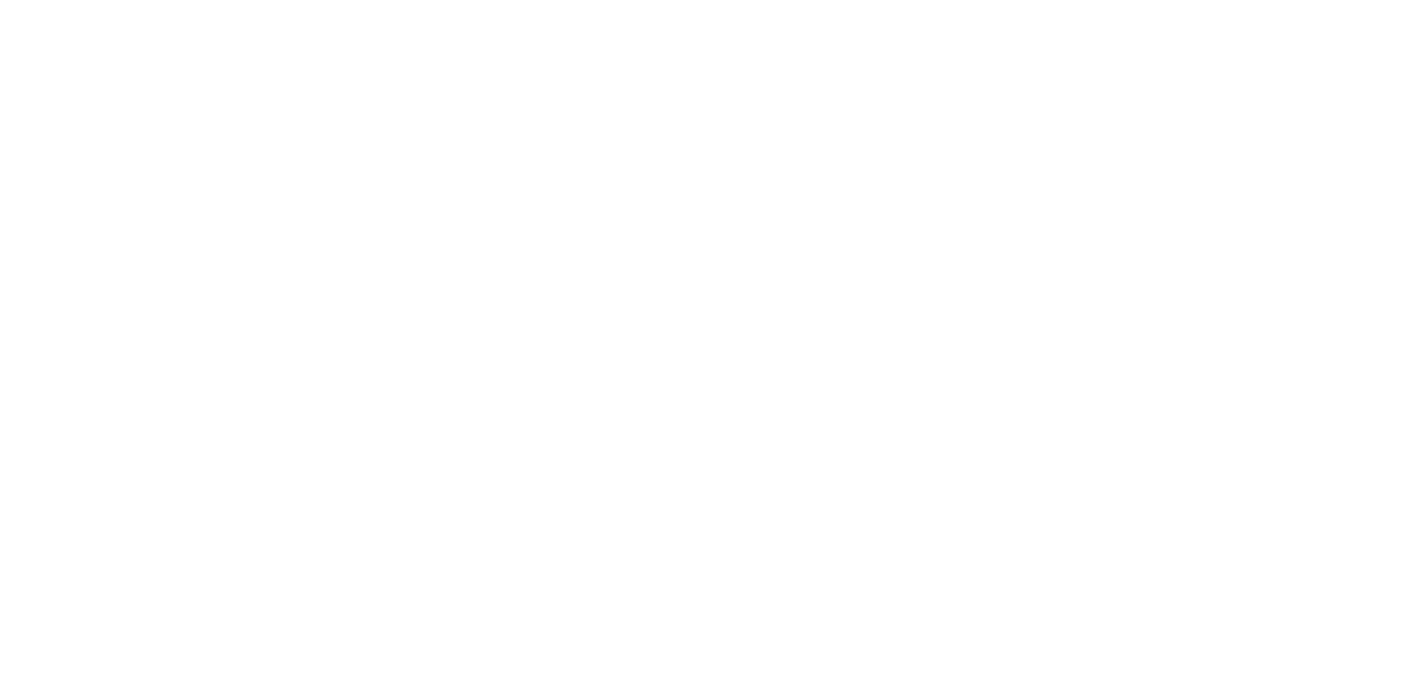 scroll, scrollTop: 0, scrollLeft: 0, axis: both 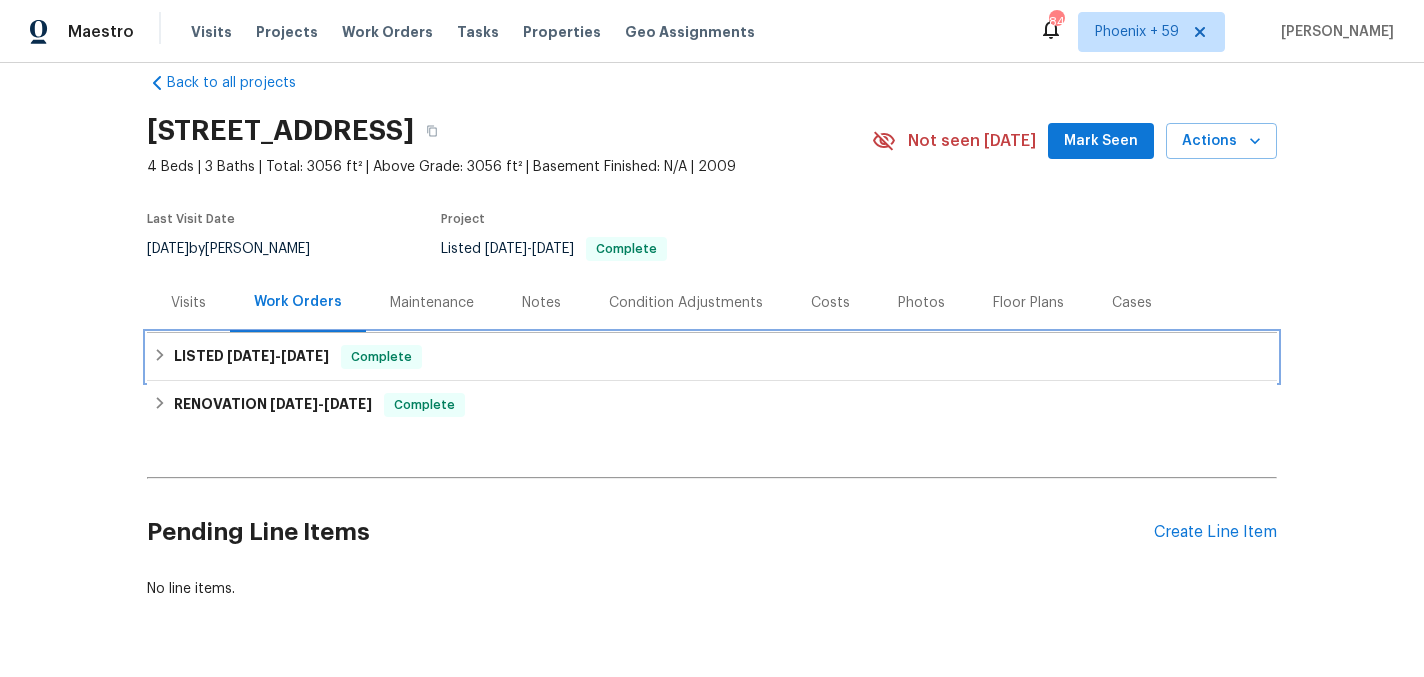 click on "LISTED   5/28/25  -  5/29/25 Complete" at bounding box center [712, 357] 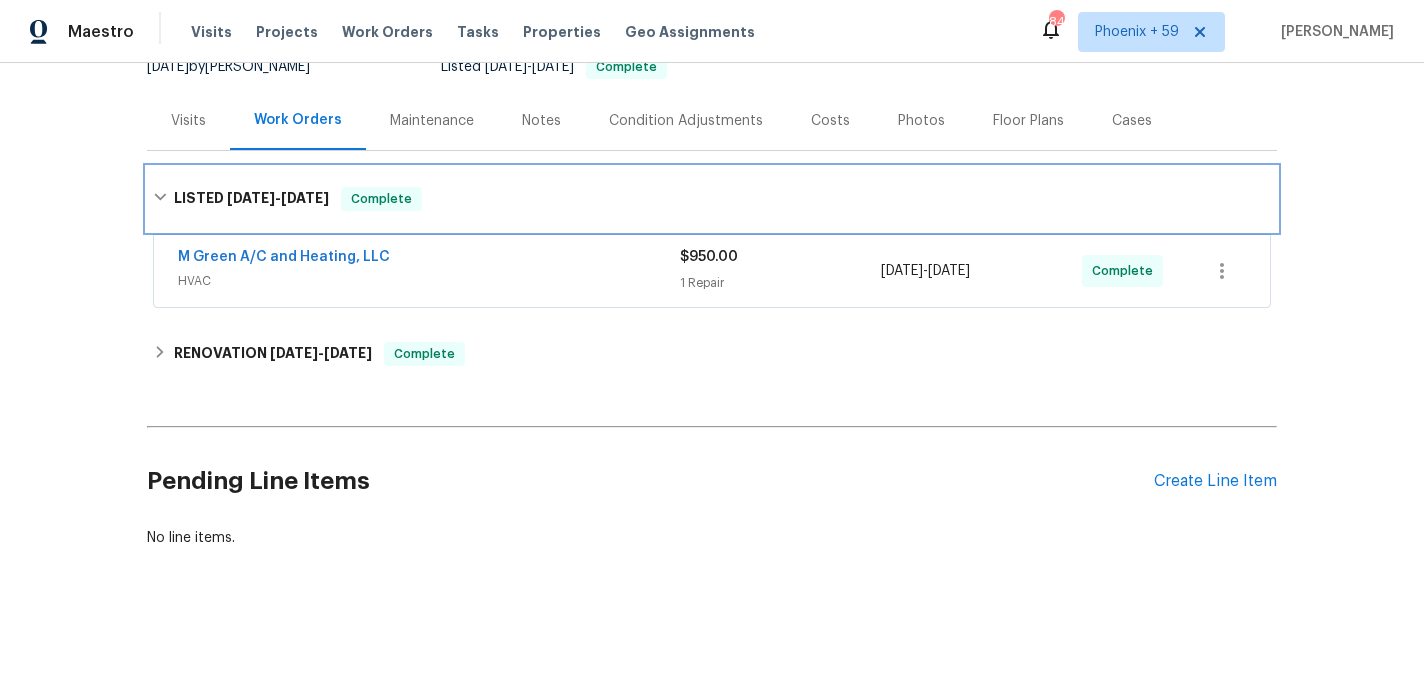 scroll, scrollTop: 219, scrollLeft: 0, axis: vertical 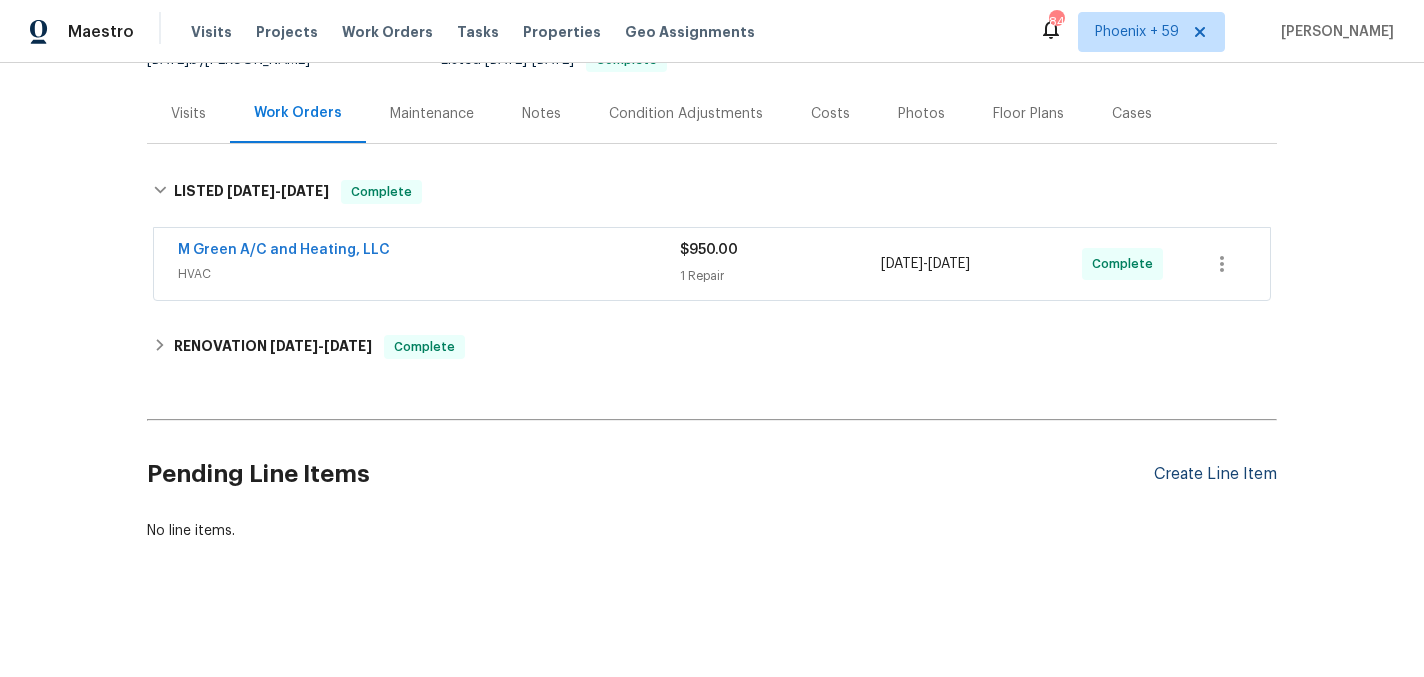 click on "Create Line Item" at bounding box center [1215, 474] 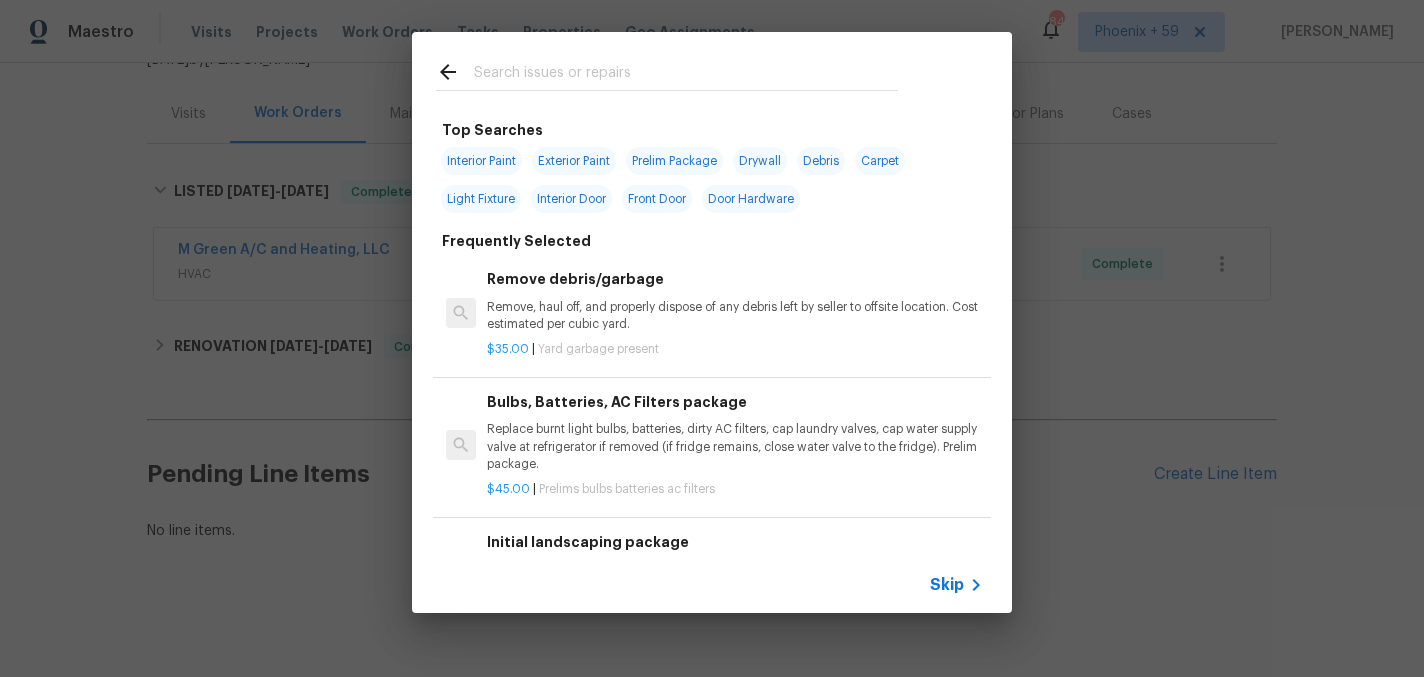 click at bounding box center (686, 75) 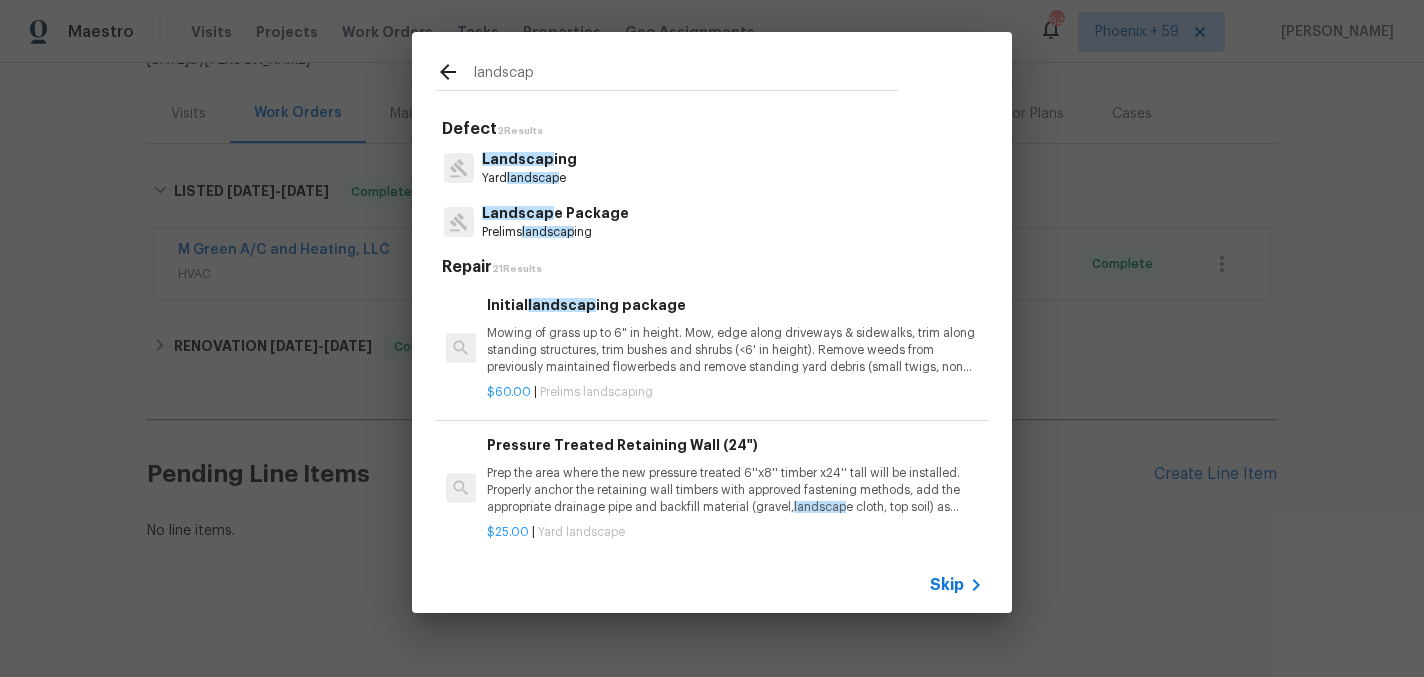 type on "landscap" 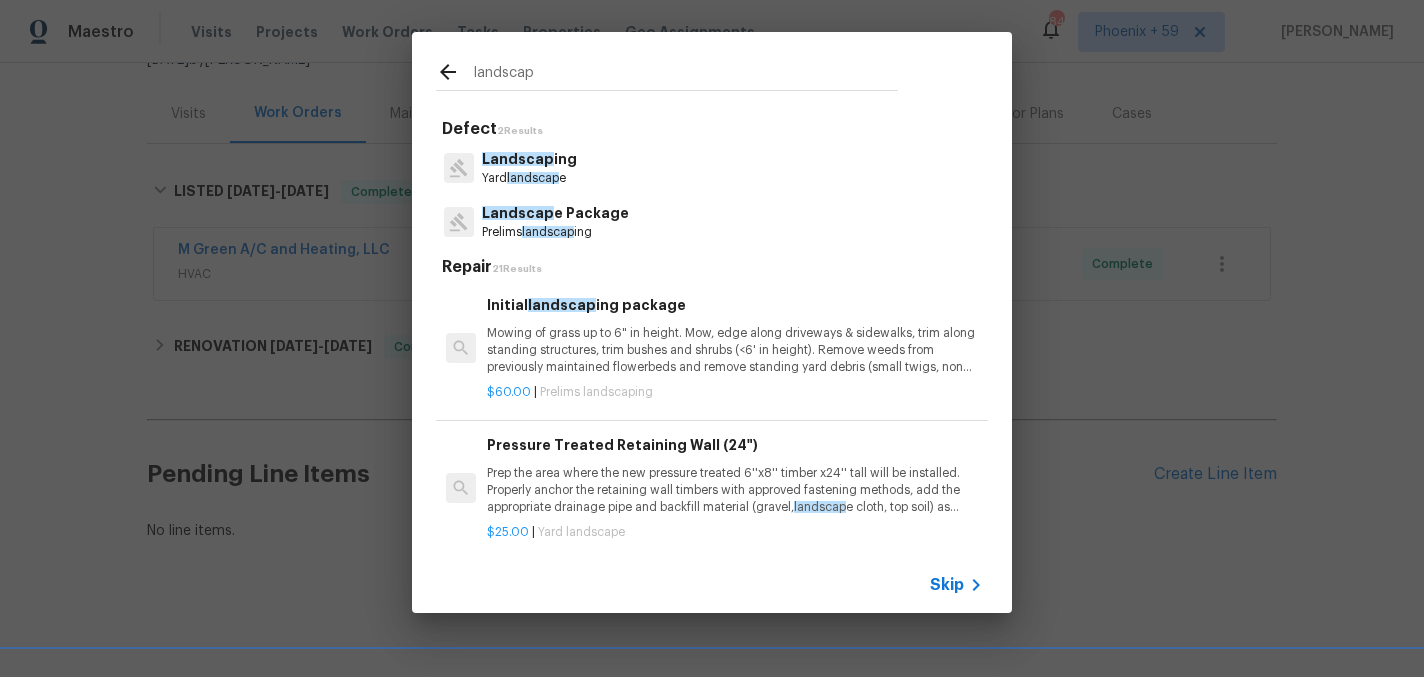 click on "landscap" at bounding box center (533, 178) 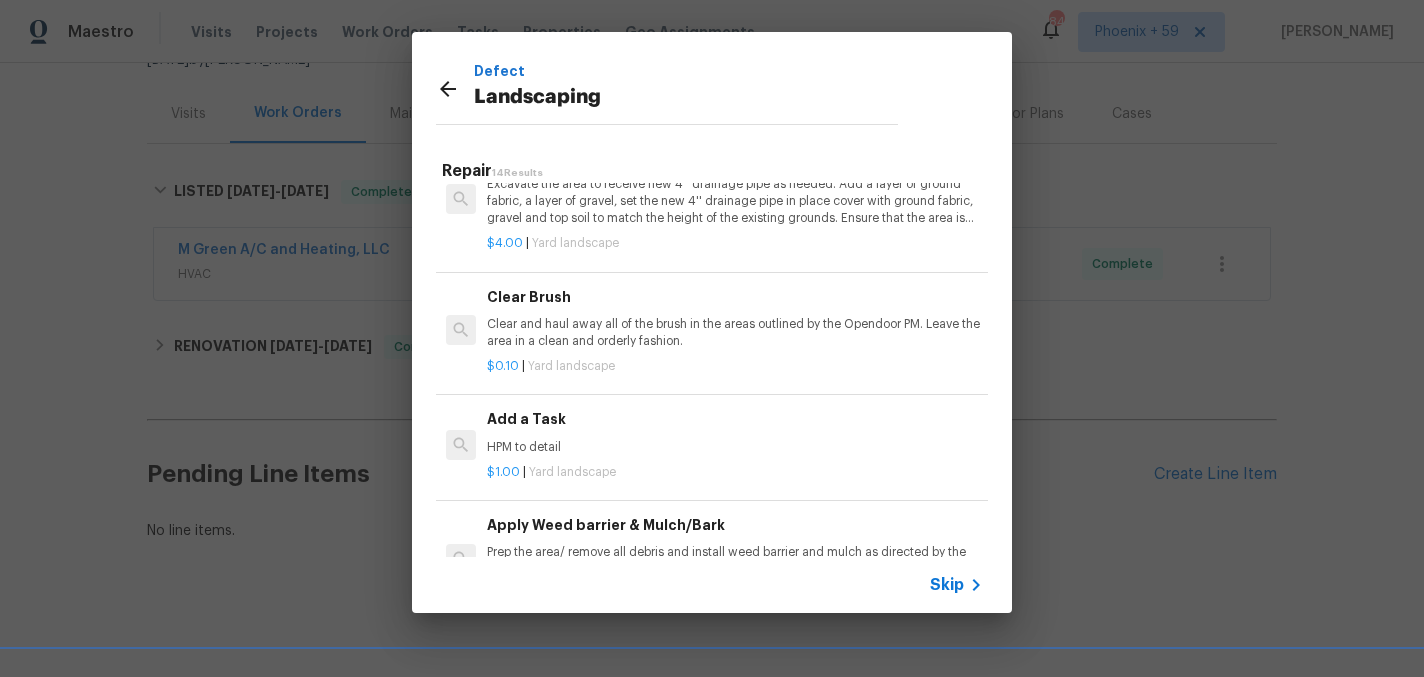 scroll, scrollTop: 861, scrollLeft: 0, axis: vertical 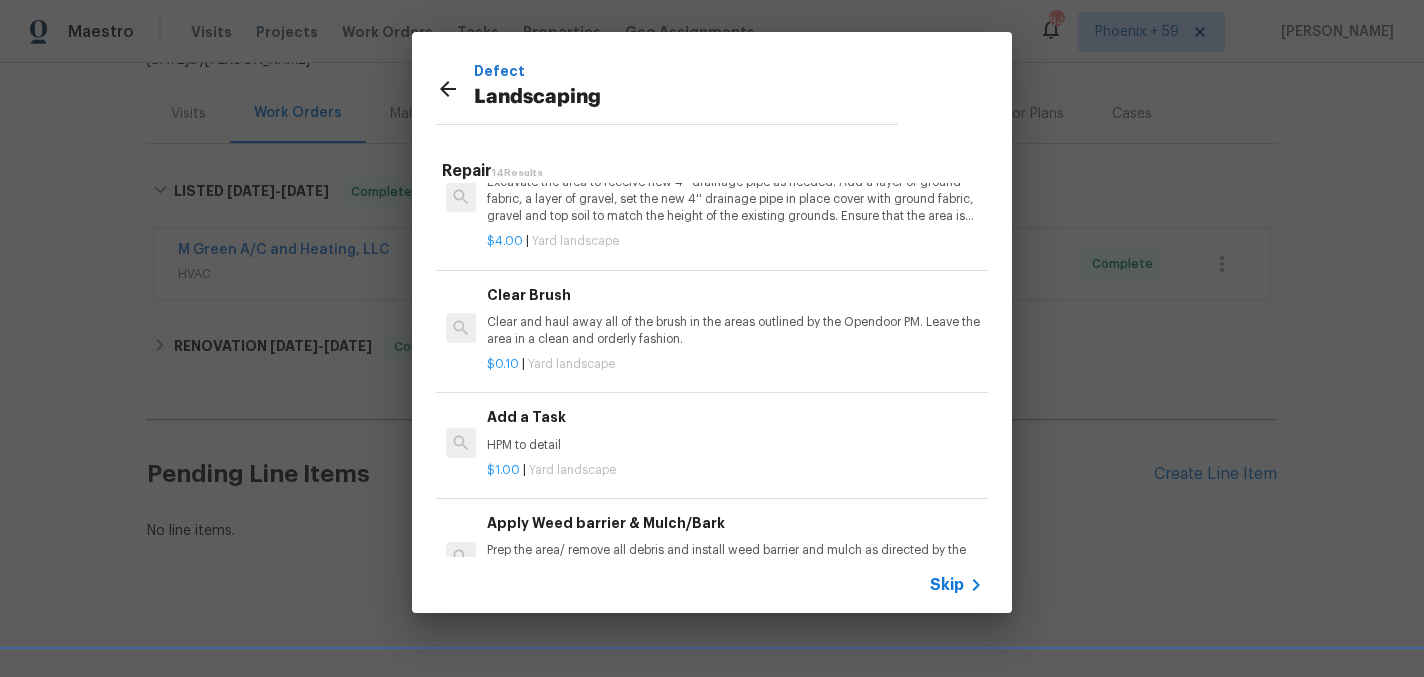 click on "HPM to detail" at bounding box center [735, 445] 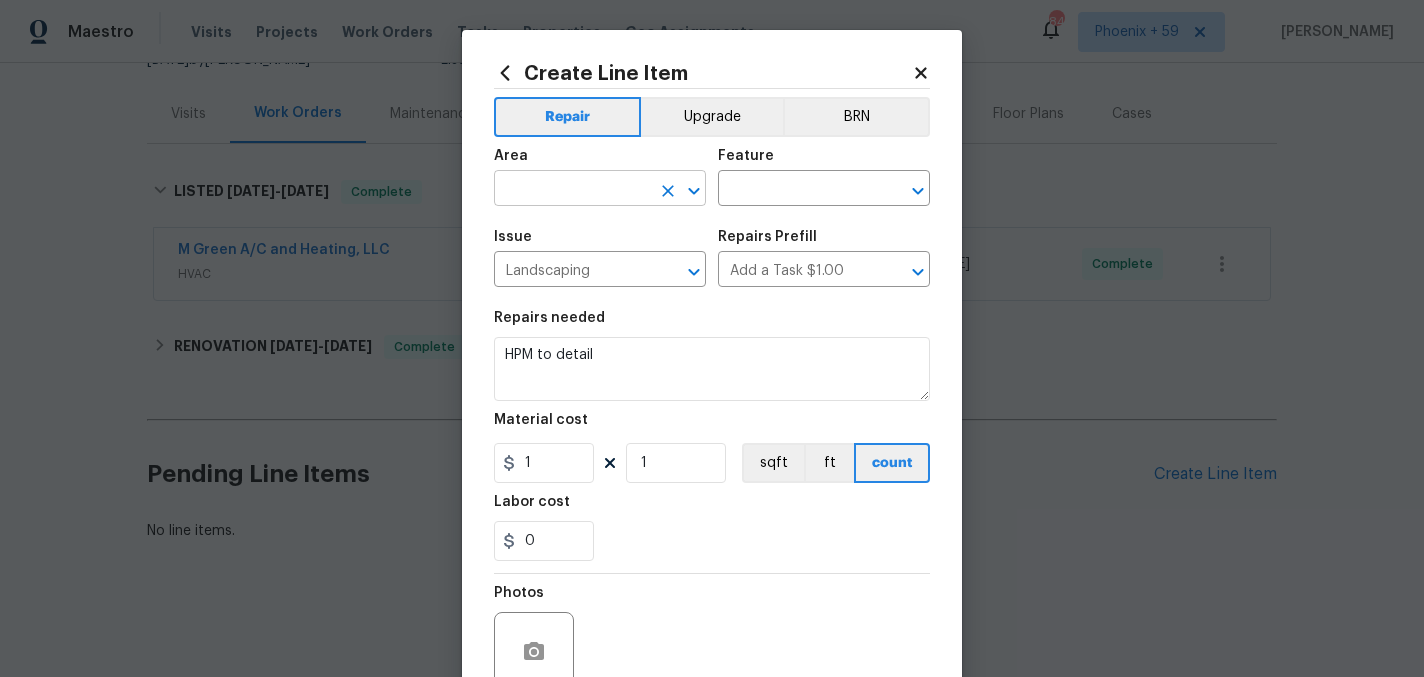 click at bounding box center (572, 190) 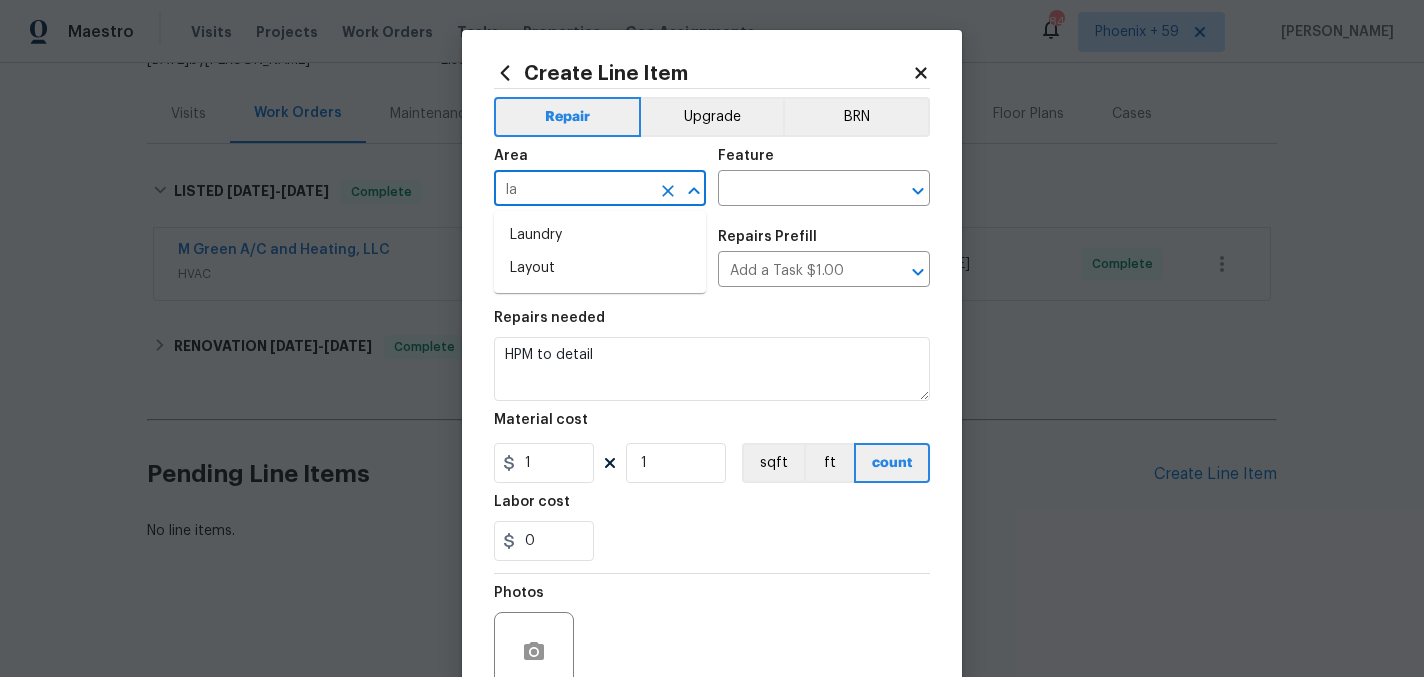 type on "l" 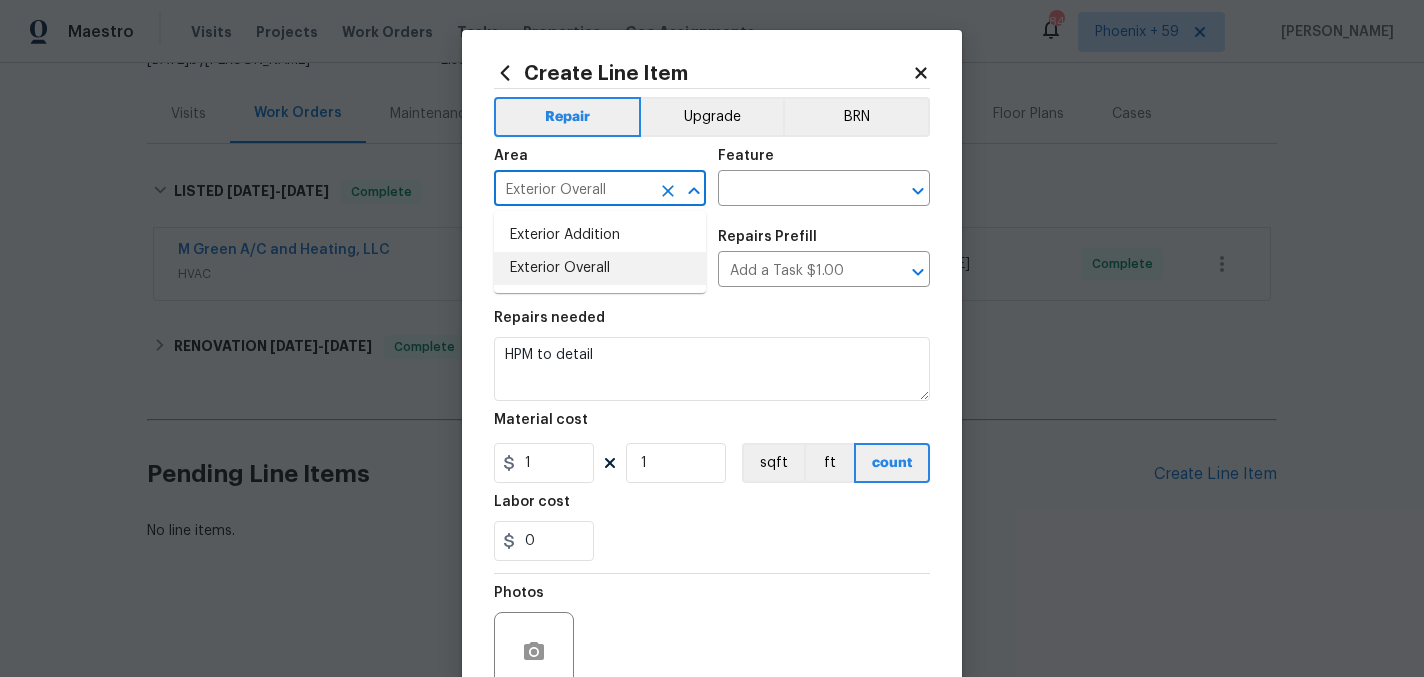 type on "Exterior Overall" 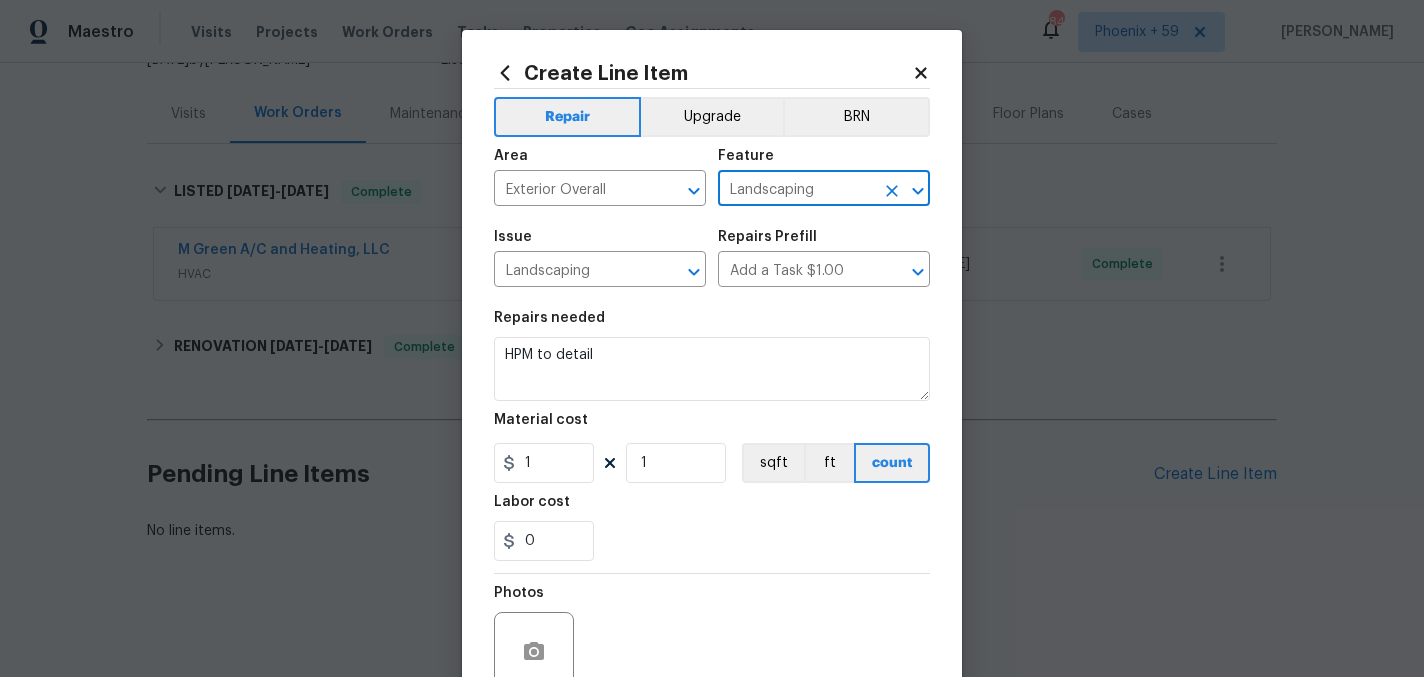 type on "Landscaping" 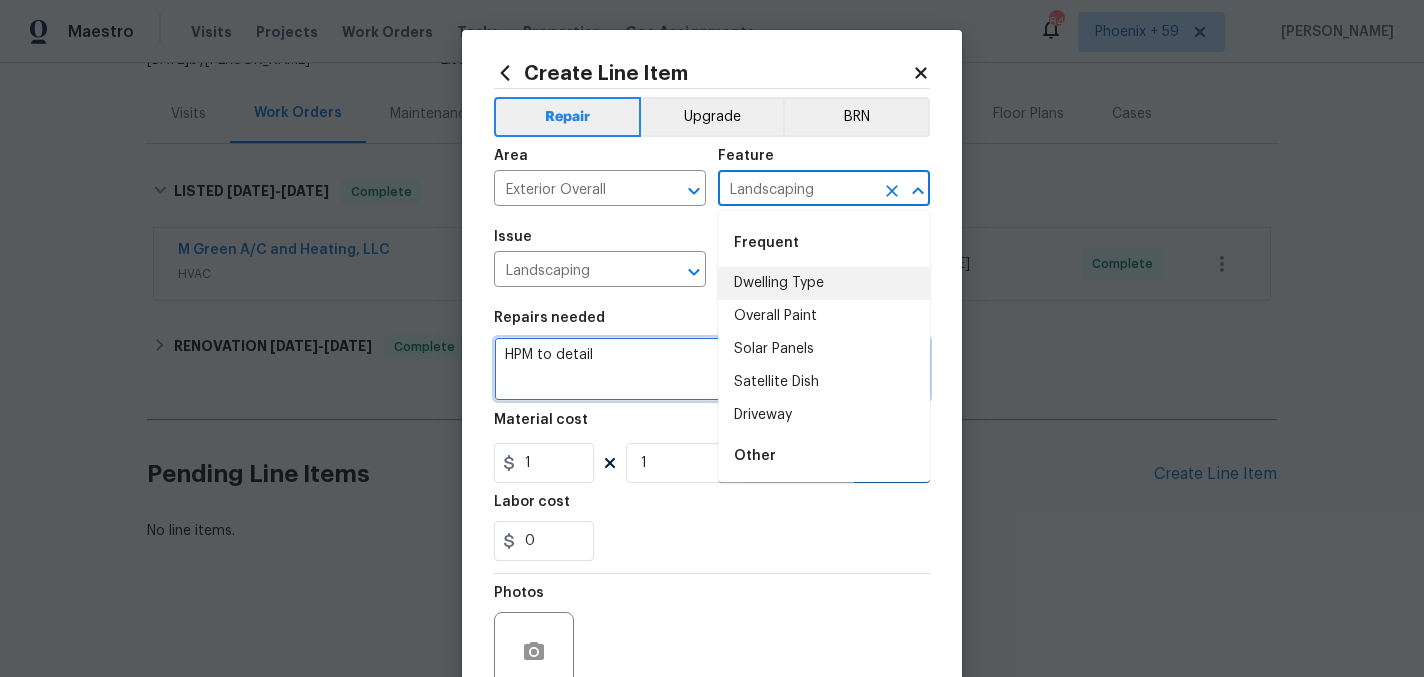 click on "HPM to detail" at bounding box center (712, 369) 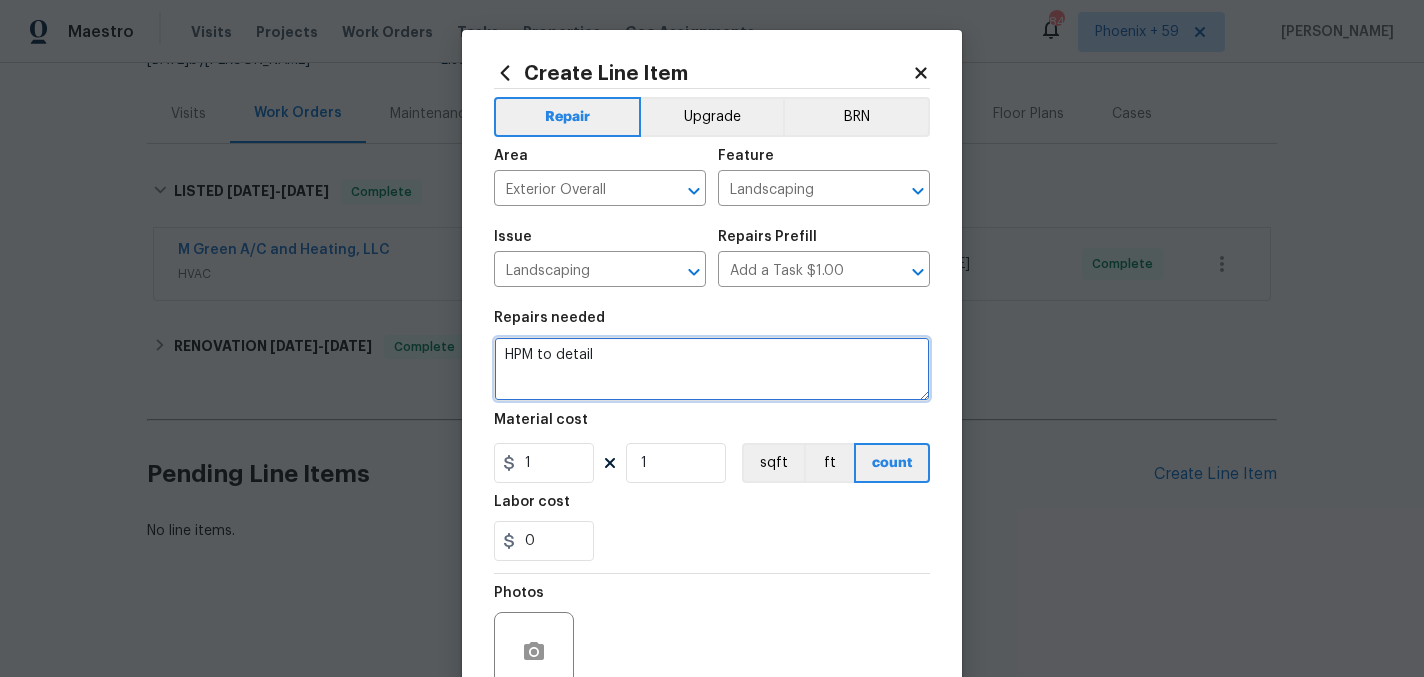 click on "HPM to detail" at bounding box center [712, 369] 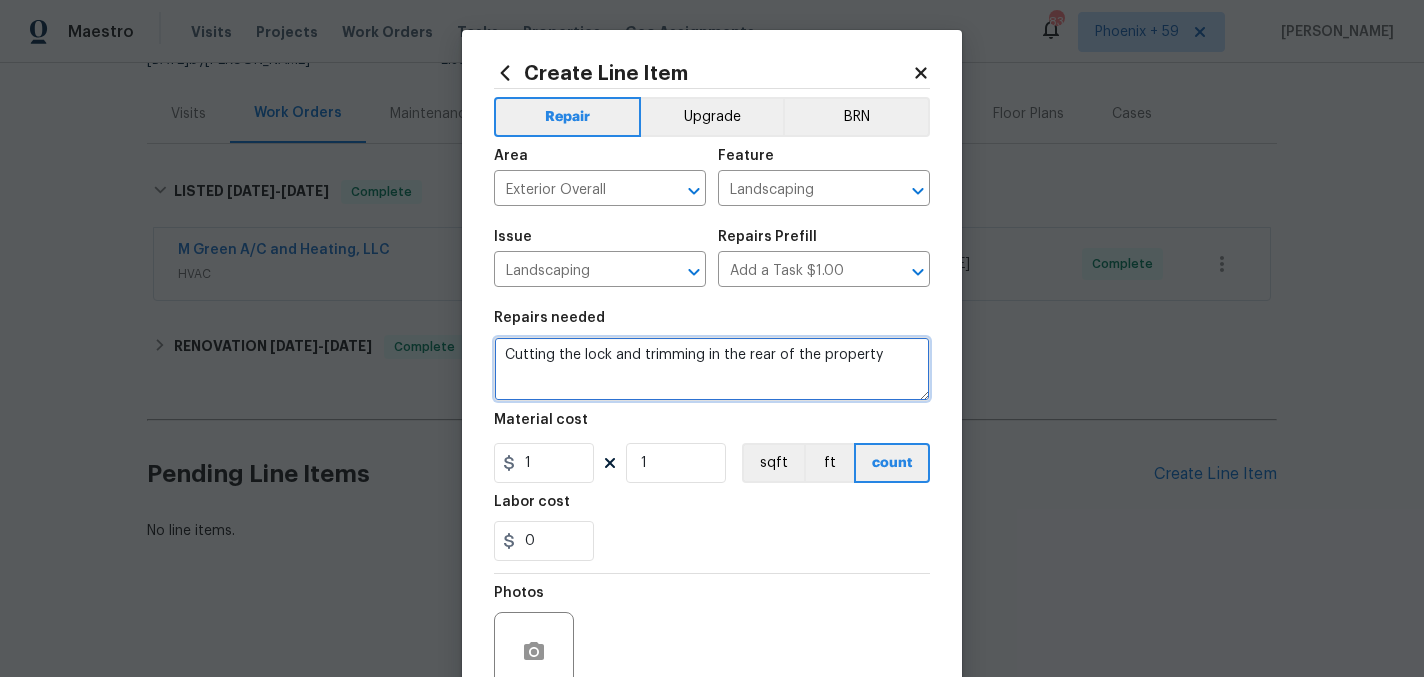 type on "Cutting the lock and trimming in the rear of the property" 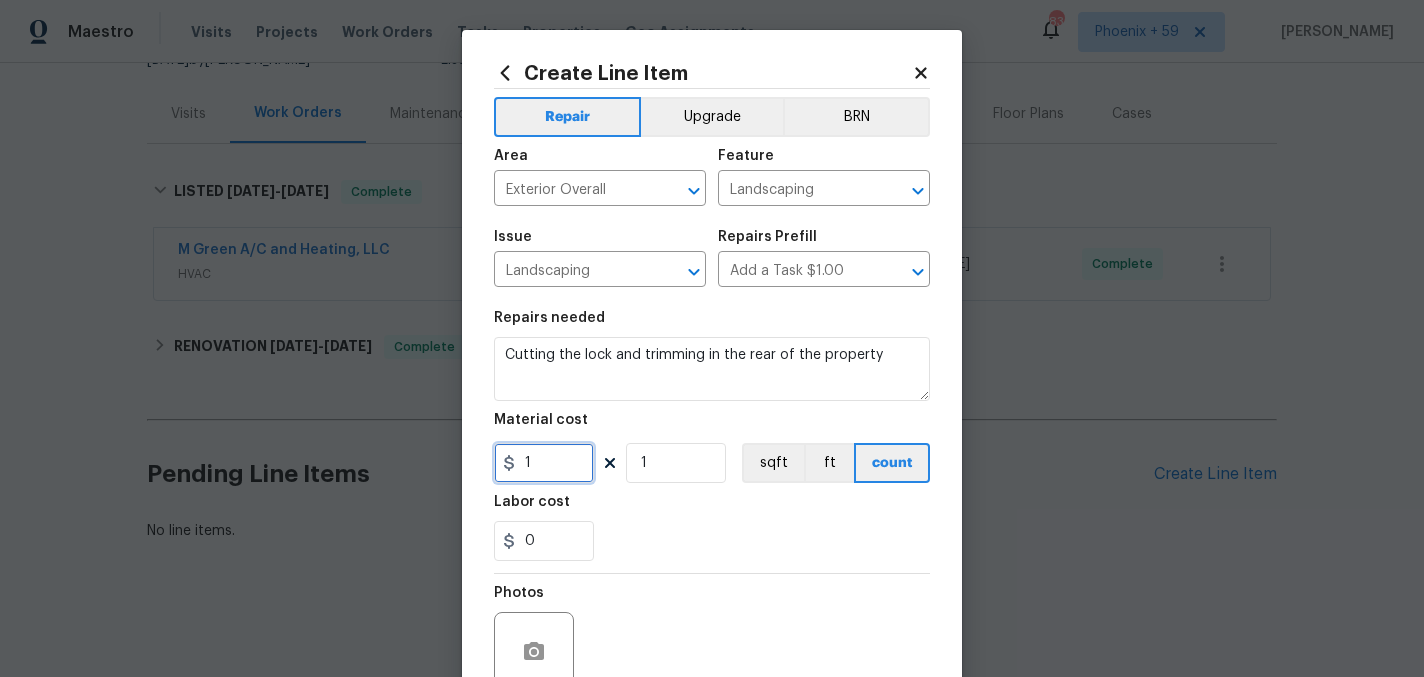 drag, startPoint x: 544, startPoint y: 473, endPoint x: 453, endPoint y: 462, distance: 91.66242 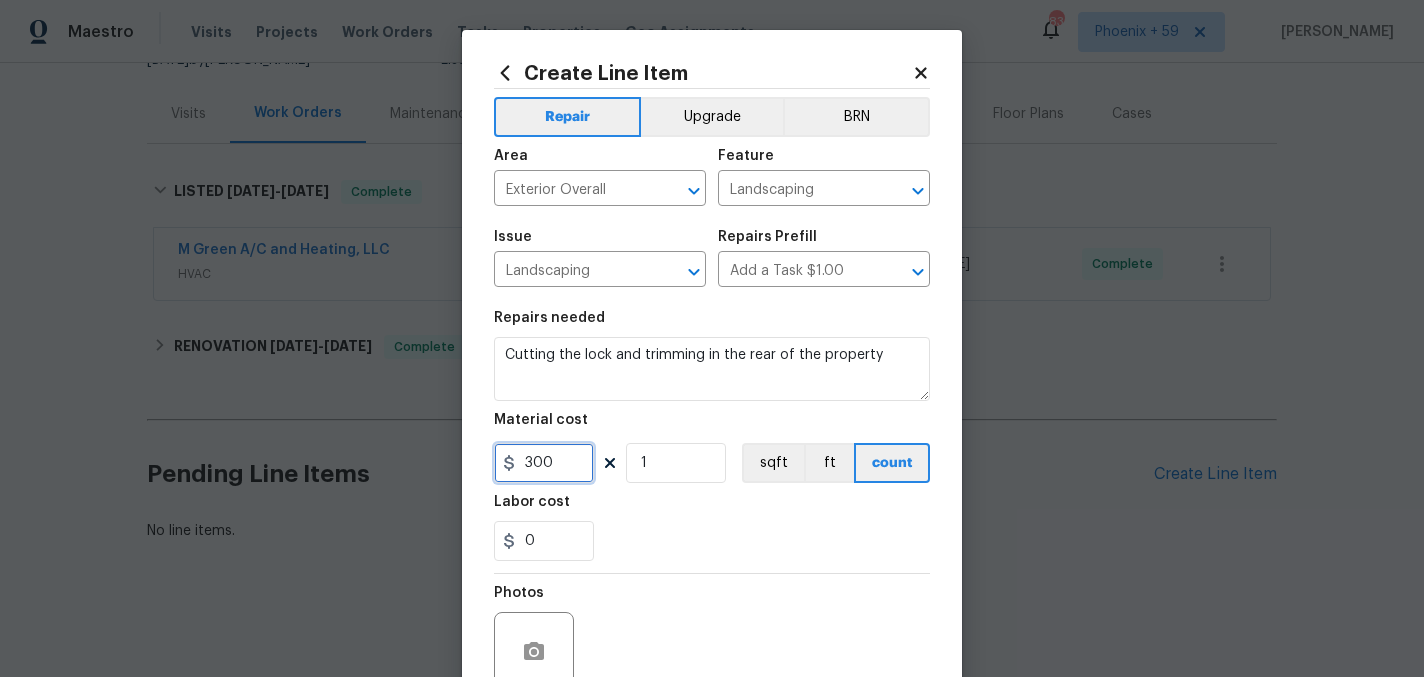type on "300" 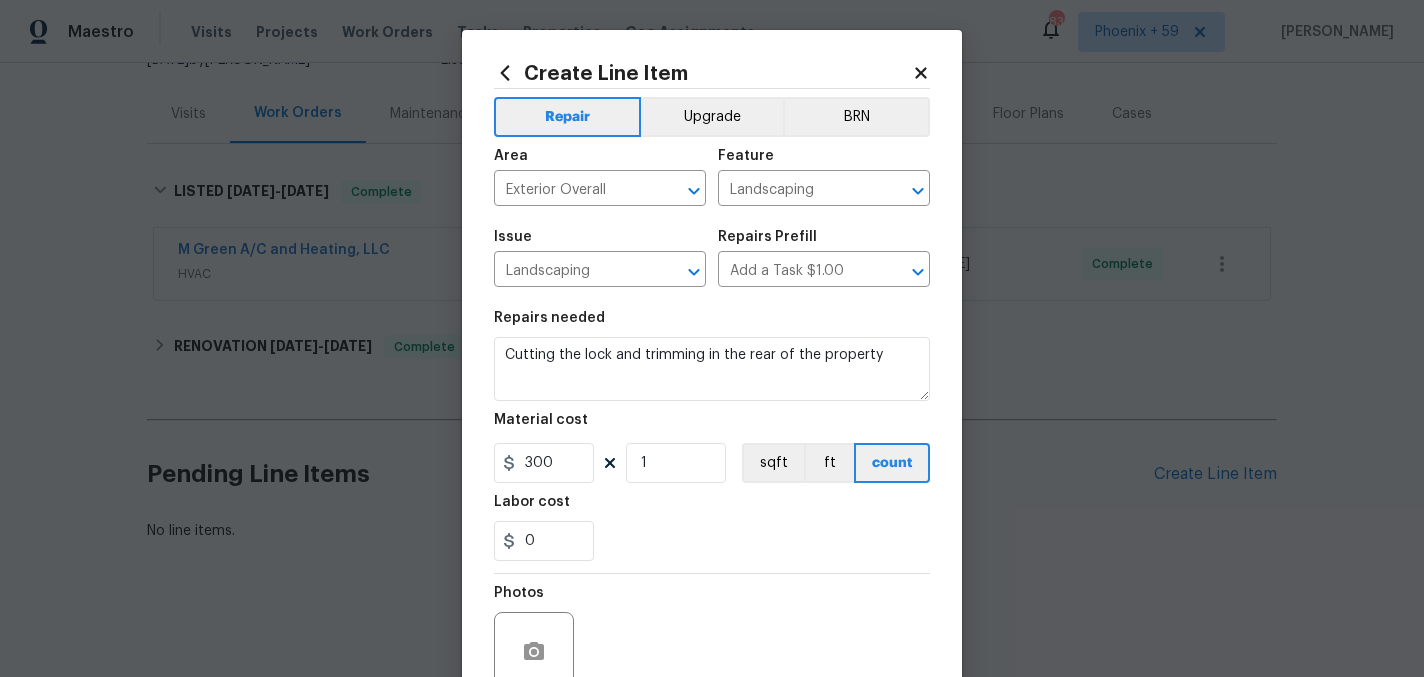 click on "0" at bounding box center (712, 541) 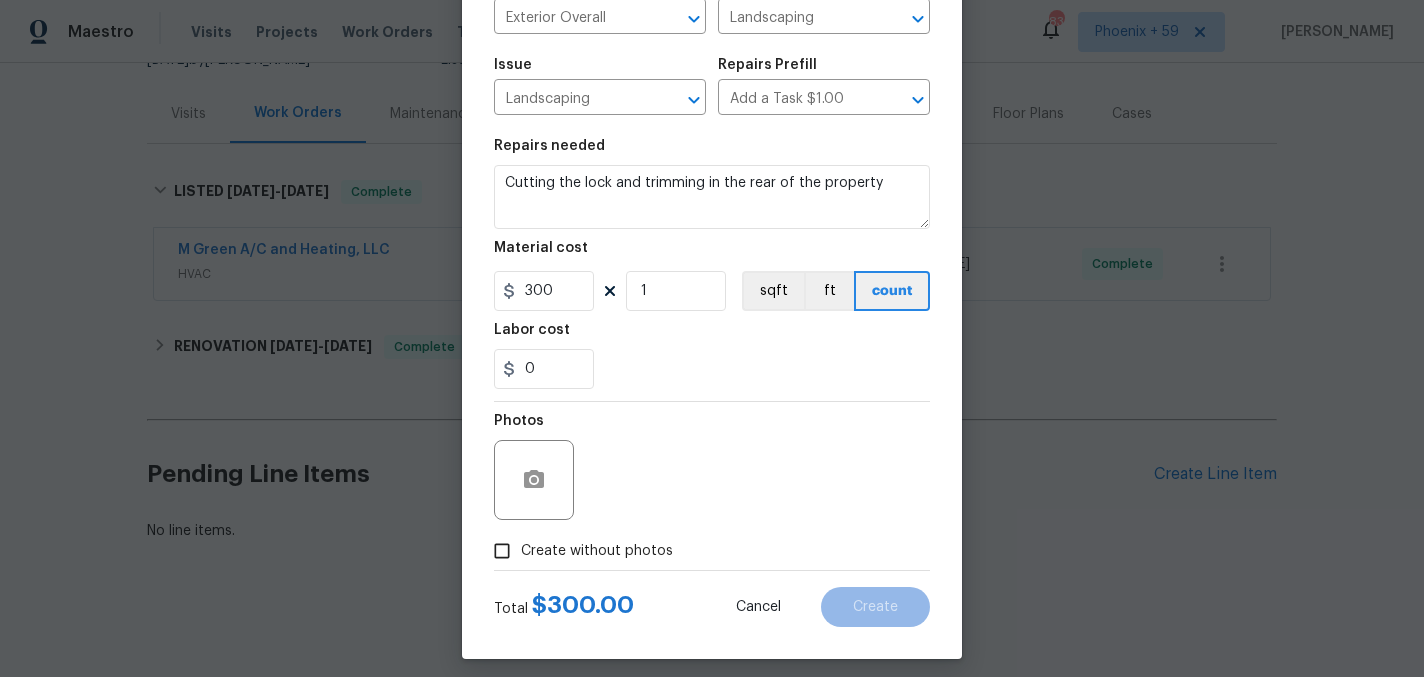 scroll, scrollTop: 185, scrollLeft: 0, axis: vertical 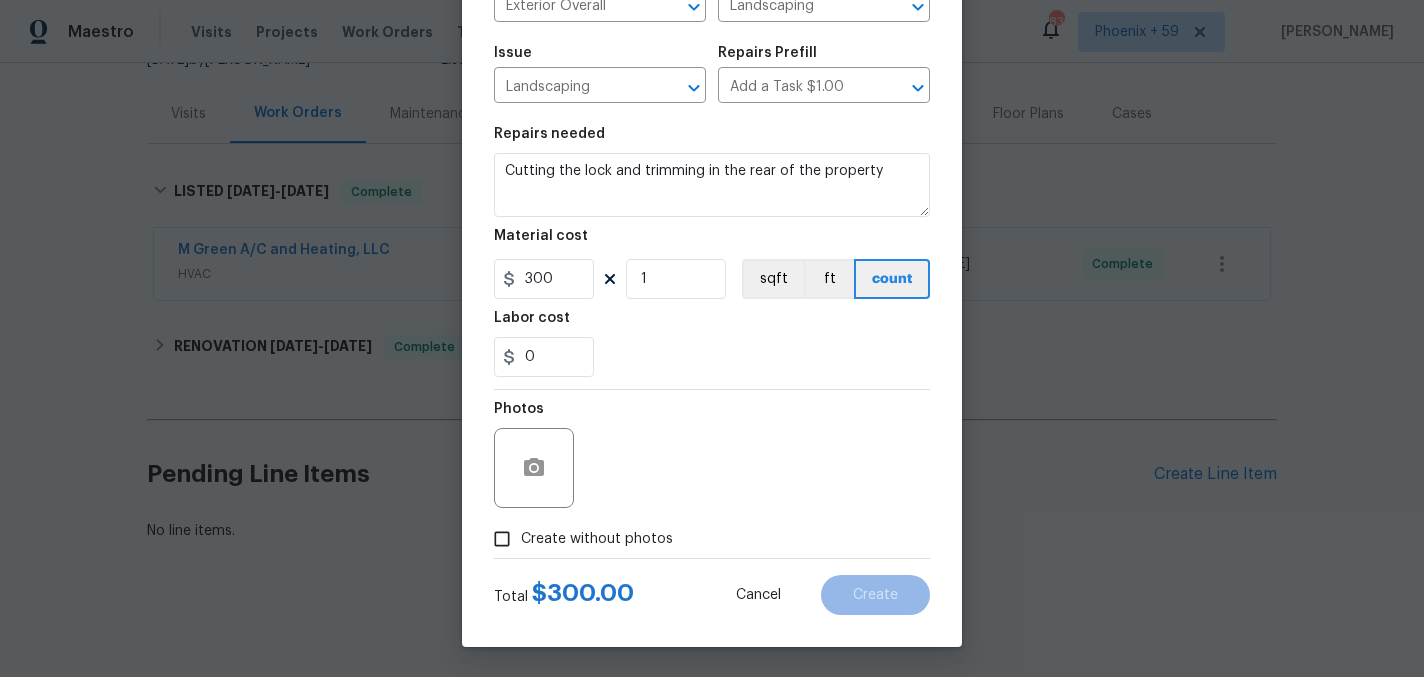click on "Create without photos" at bounding box center (578, 539) 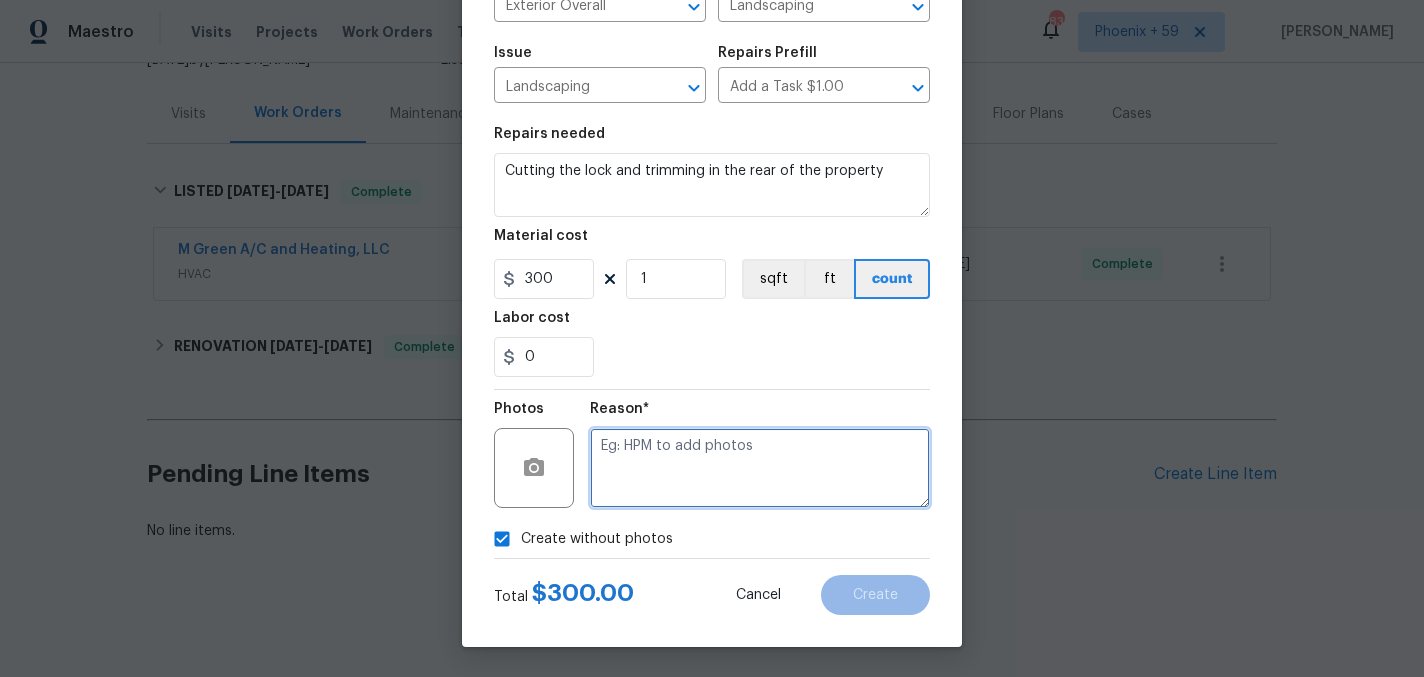 click at bounding box center (760, 468) 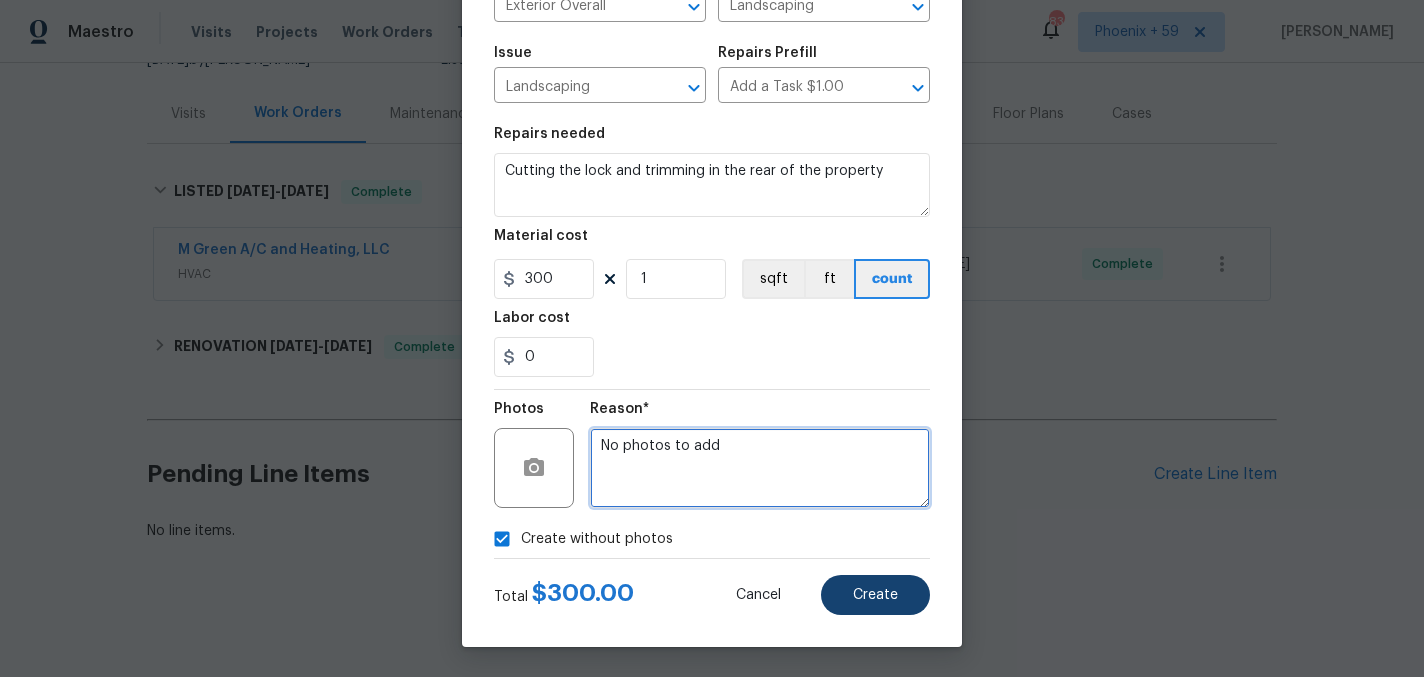 type on "No photos to add" 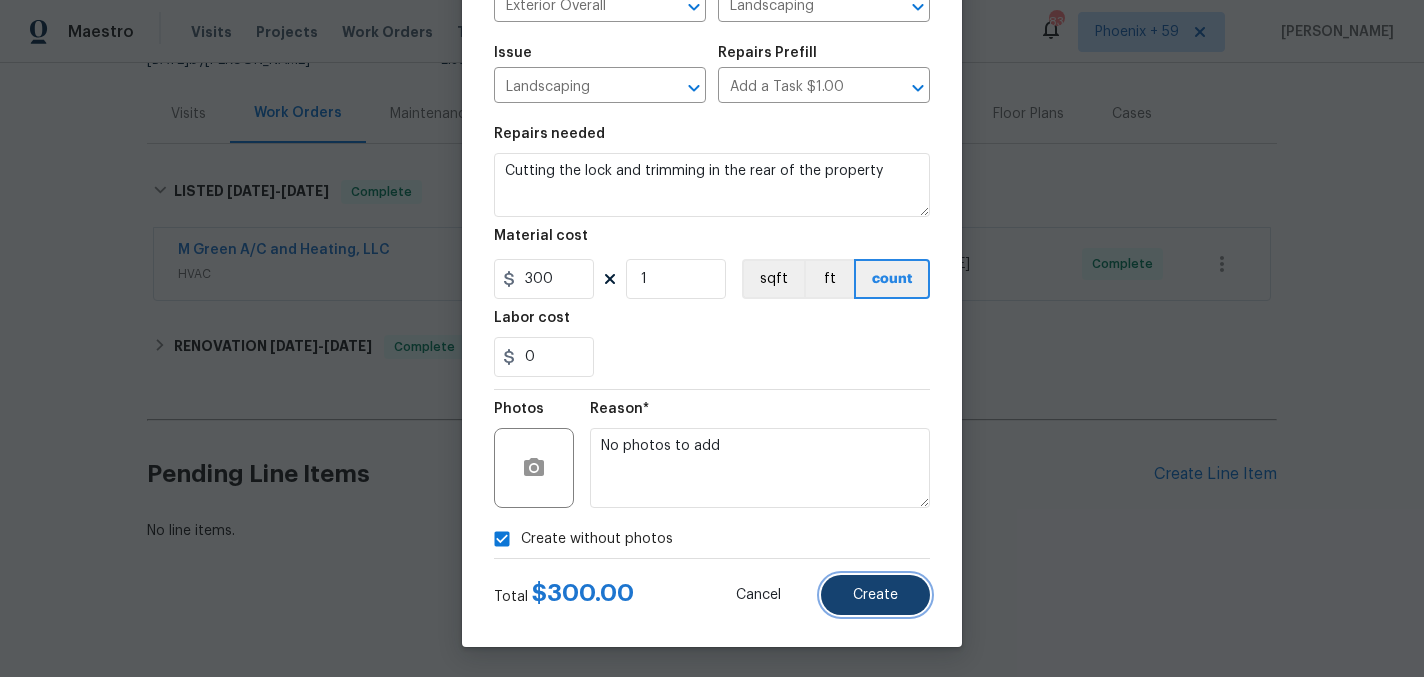 click on "Create" at bounding box center [875, 595] 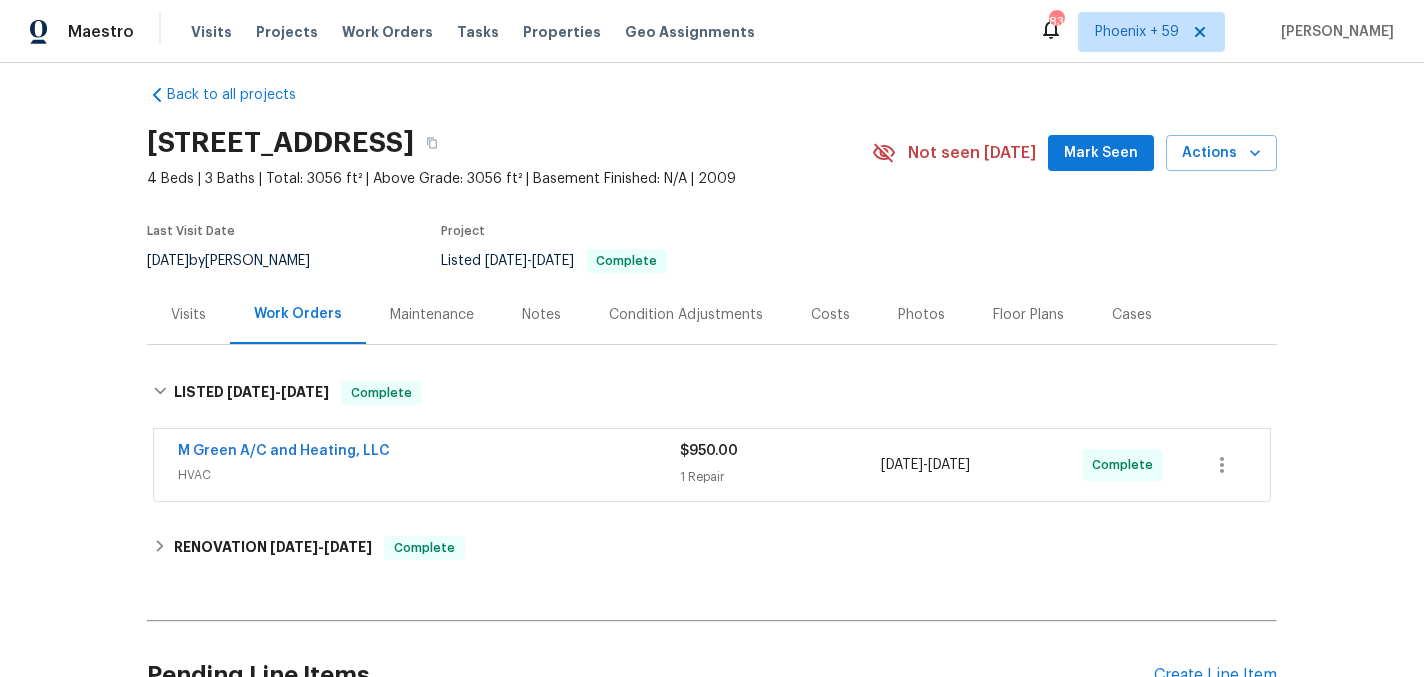 scroll, scrollTop: 16, scrollLeft: 0, axis: vertical 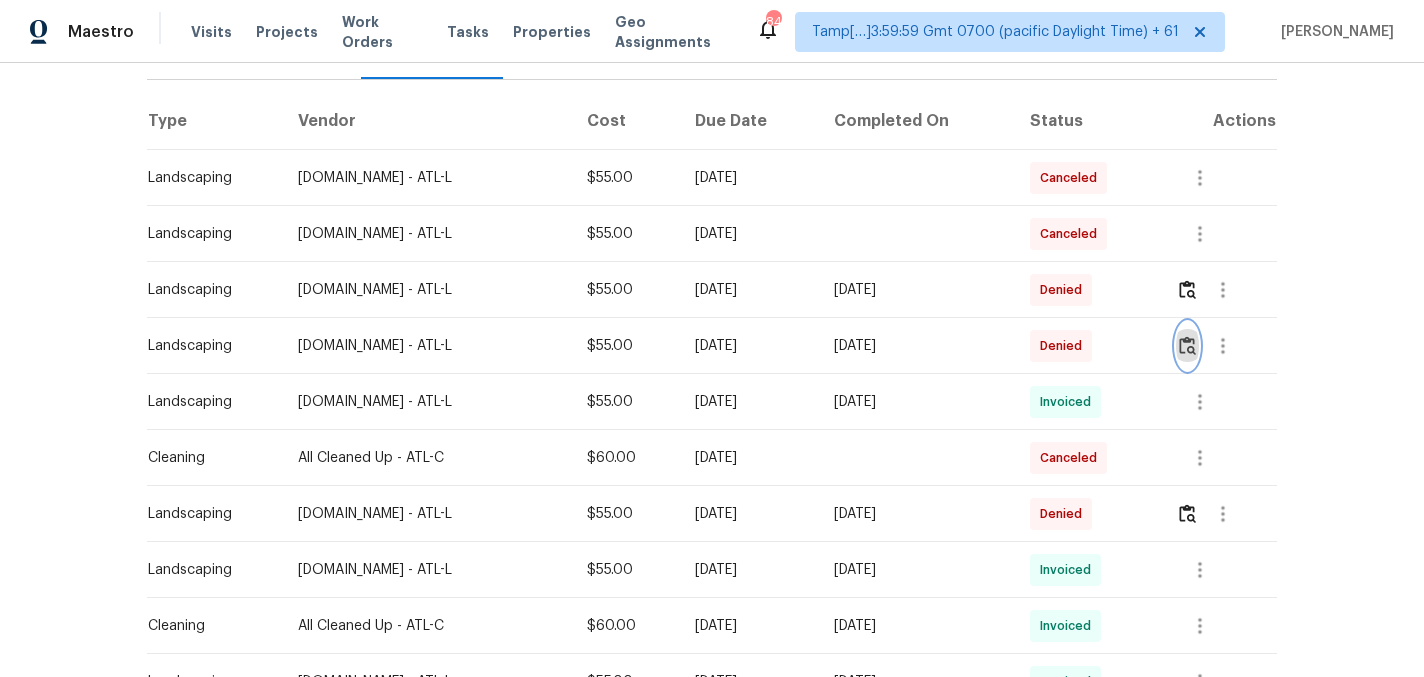 click at bounding box center [1187, 345] 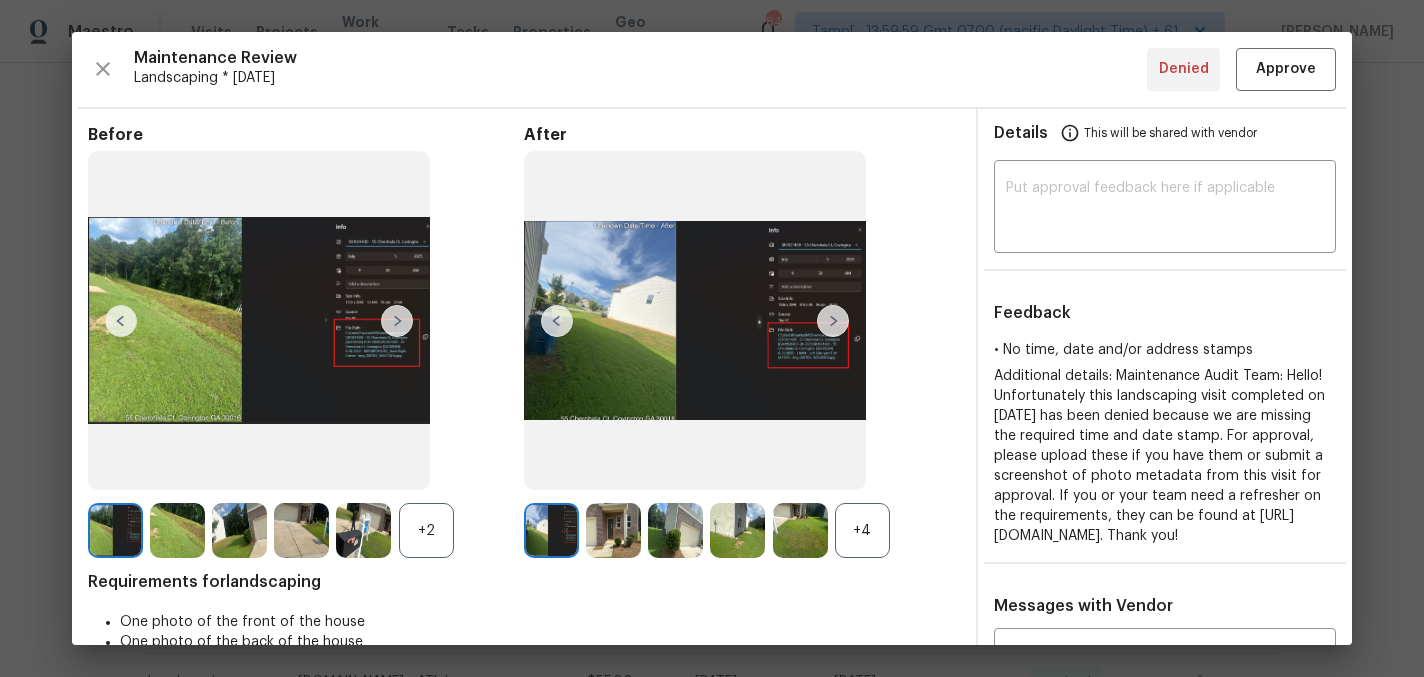 click at bounding box center [833, 321] 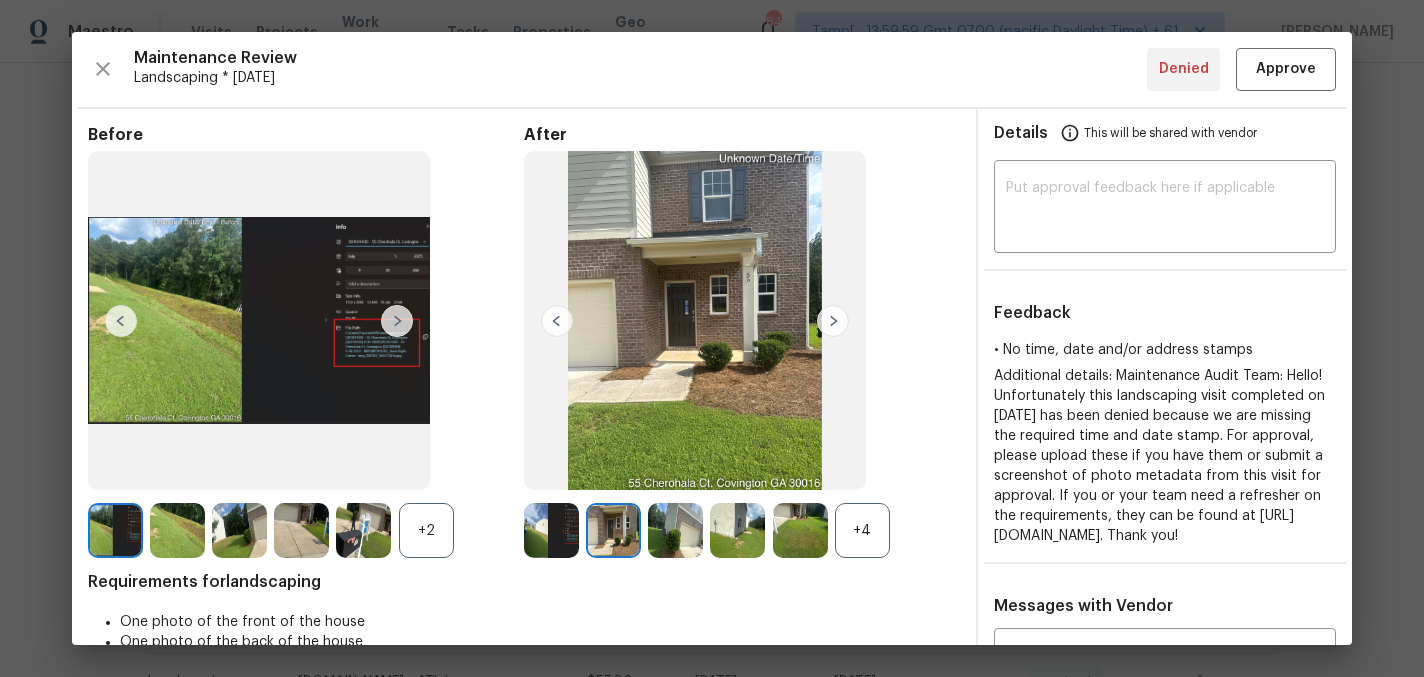 click at bounding box center [833, 321] 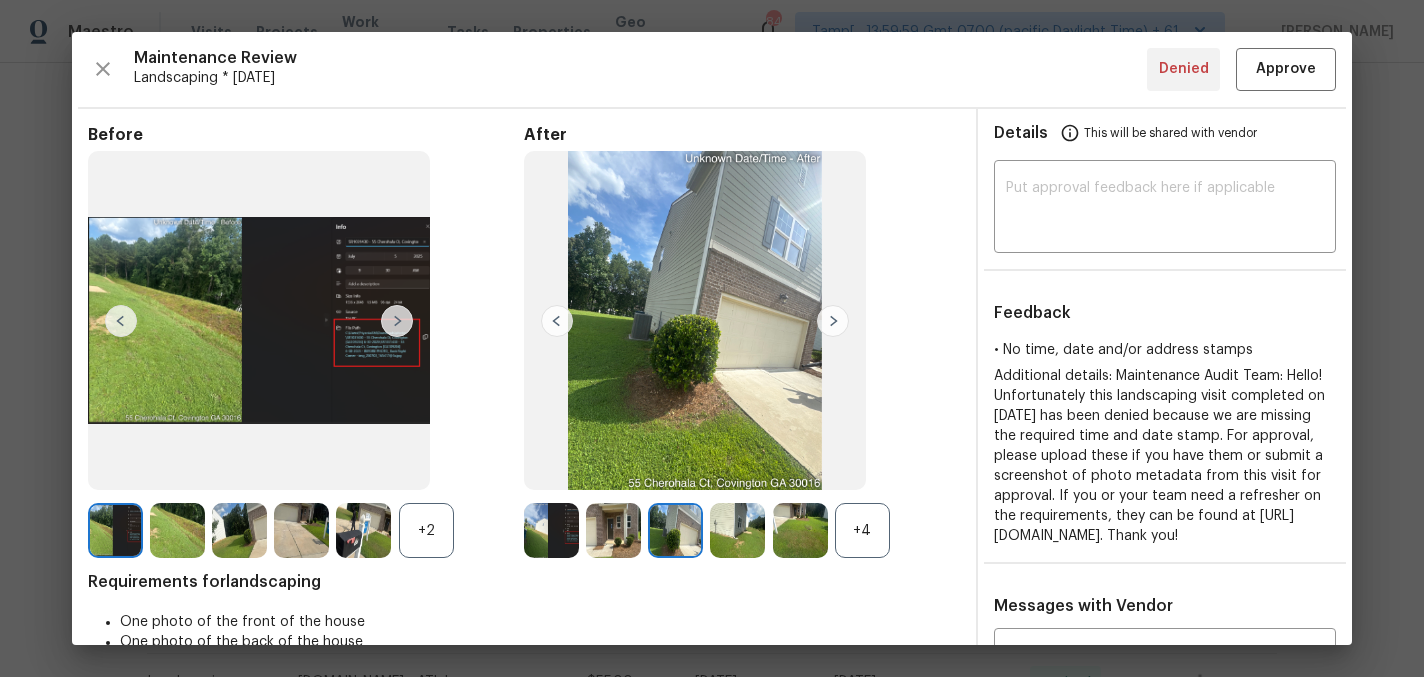 click at bounding box center [833, 321] 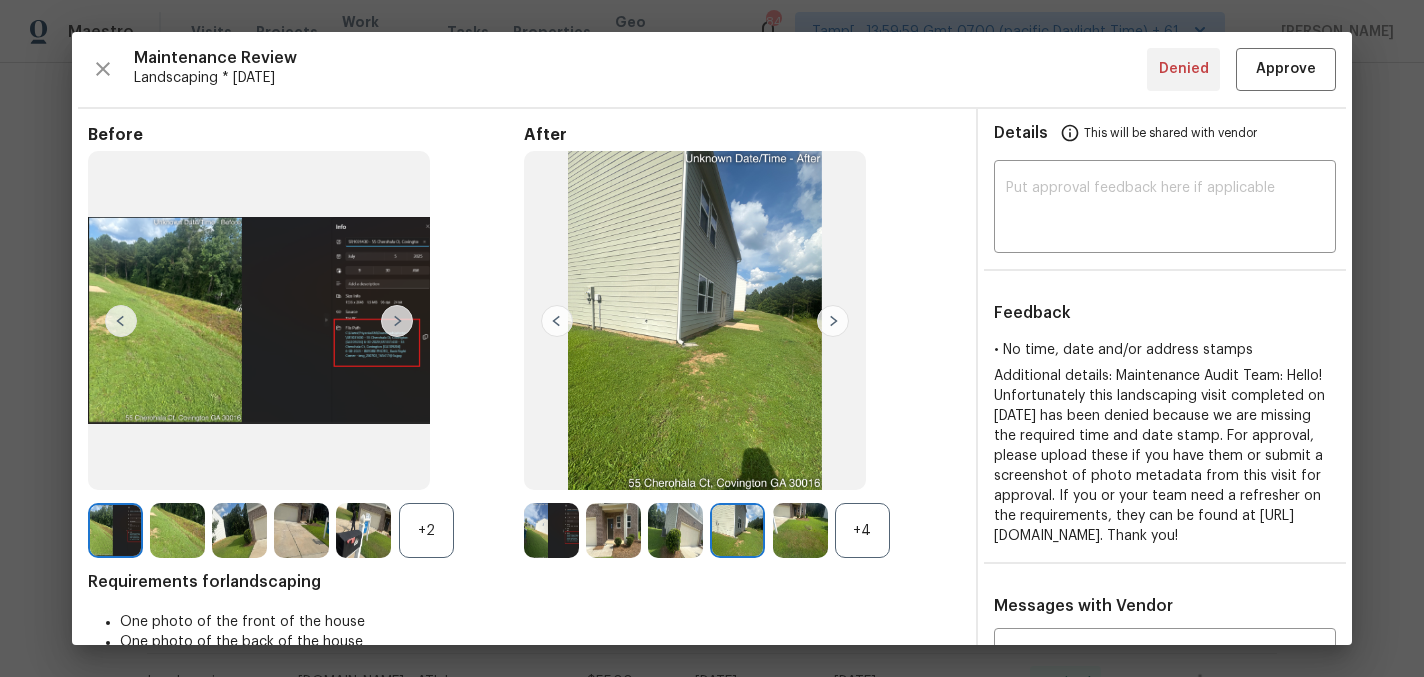 click at bounding box center (833, 321) 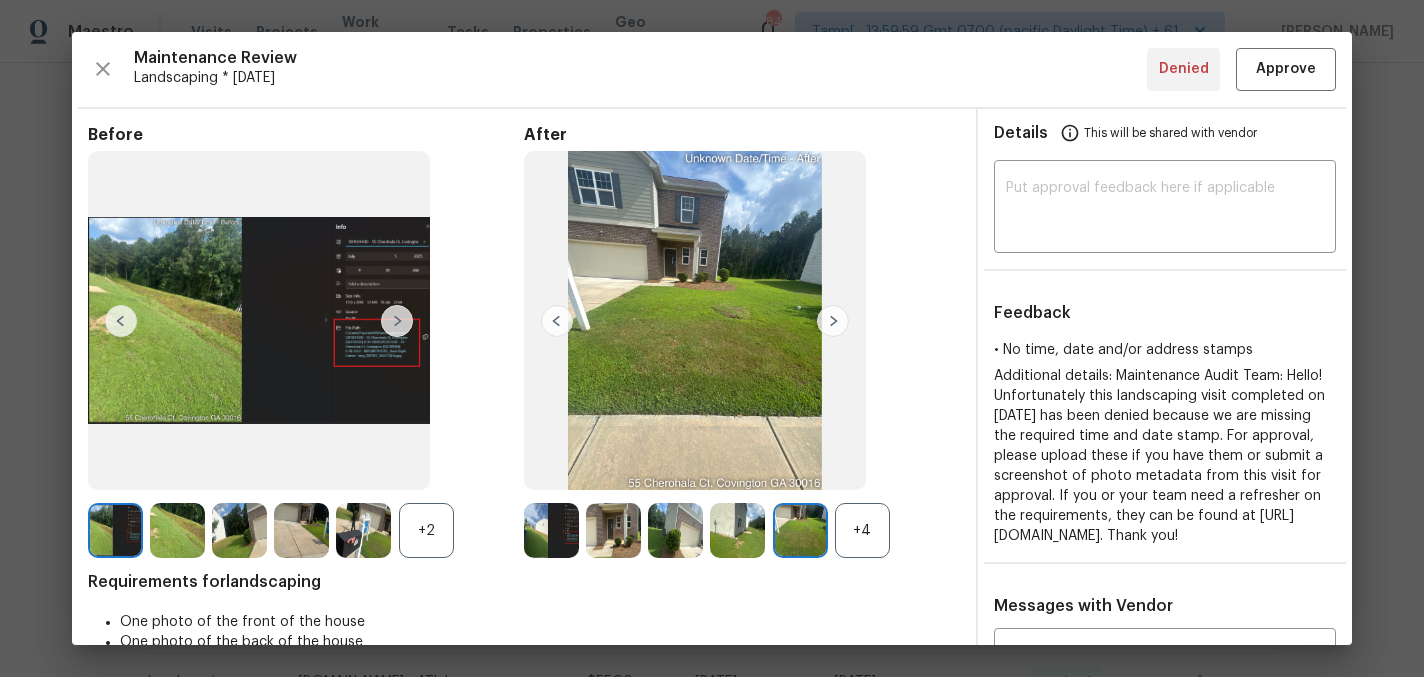 click at bounding box center [833, 321] 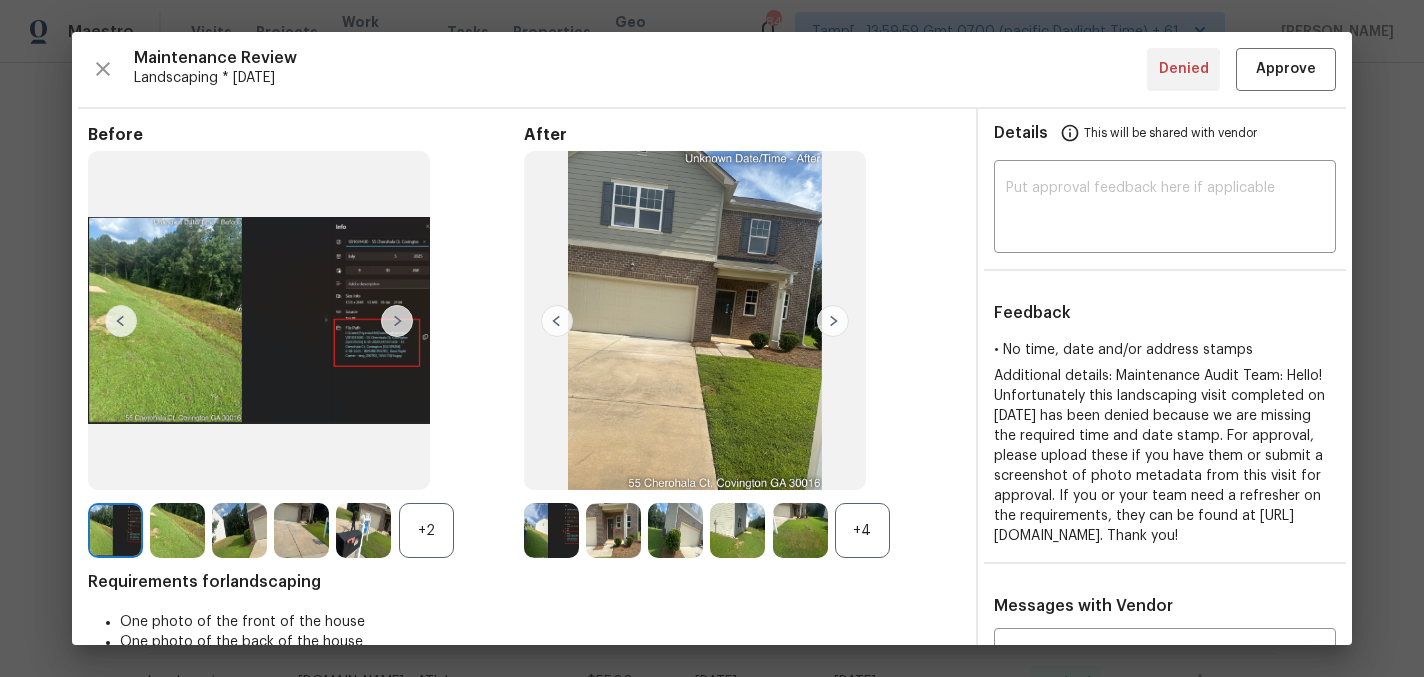 click at bounding box center [833, 321] 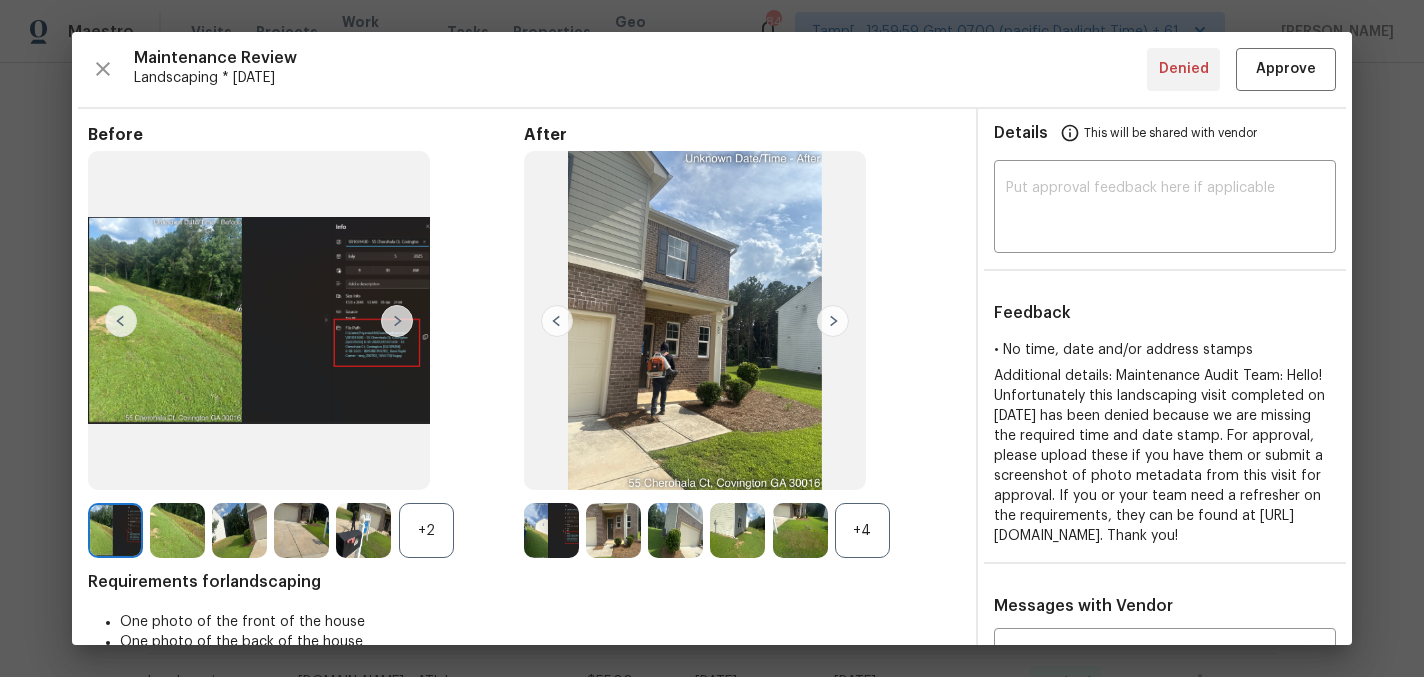 click at bounding box center [259, 320] 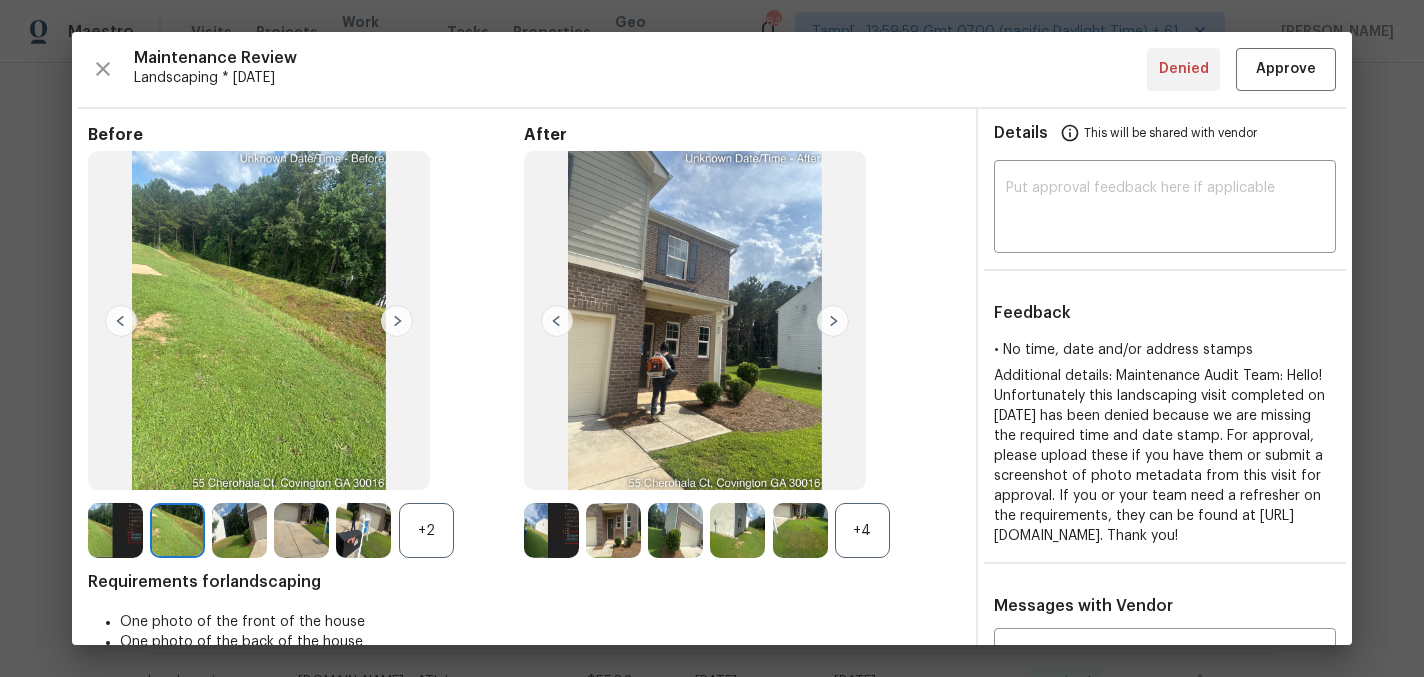 click at bounding box center (397, 321) 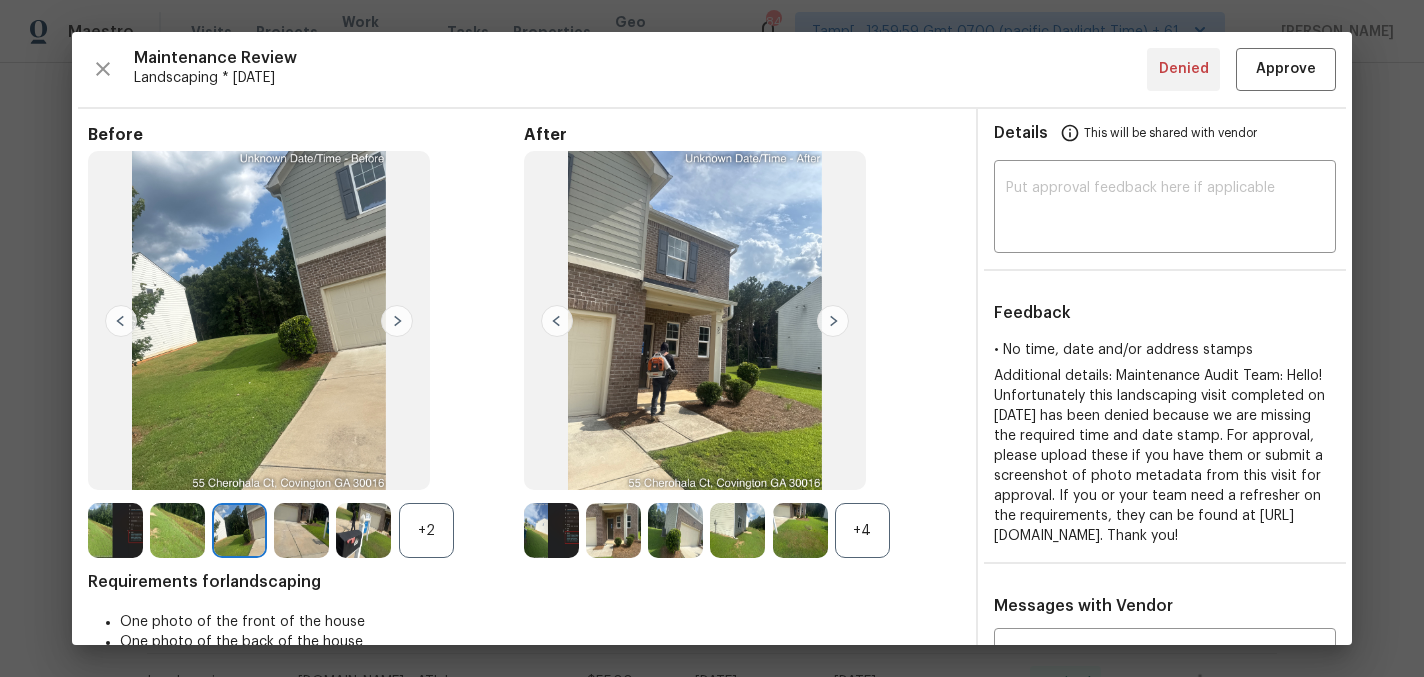 click at bounding box center [397, 321] 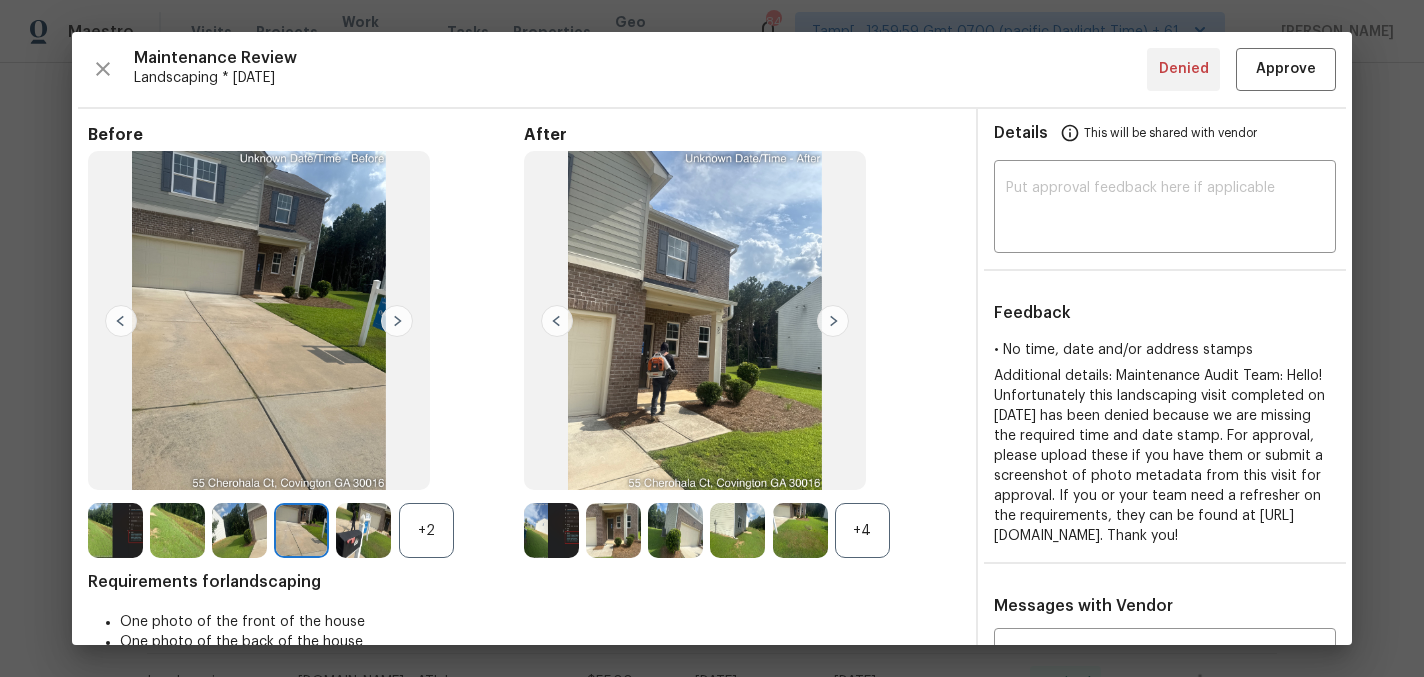 click at bounding box center (397, 321) 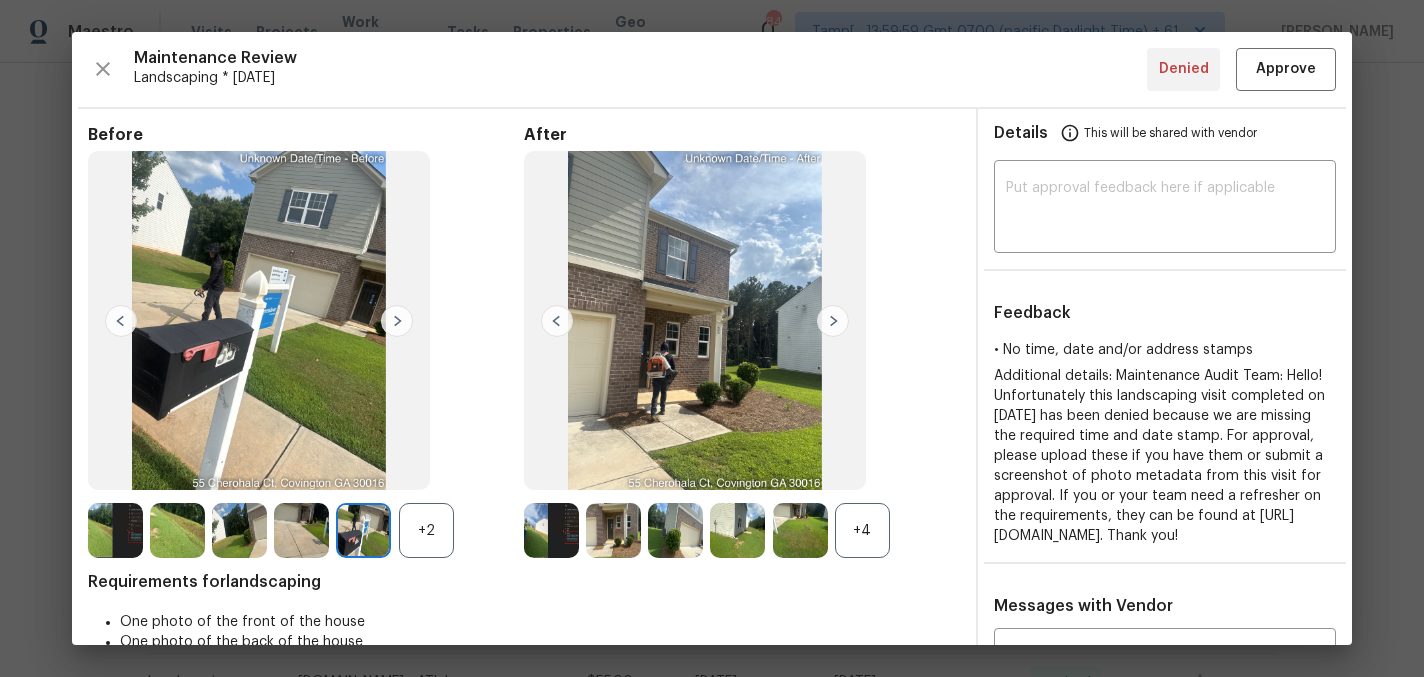 click at bounding box center [397, 321] 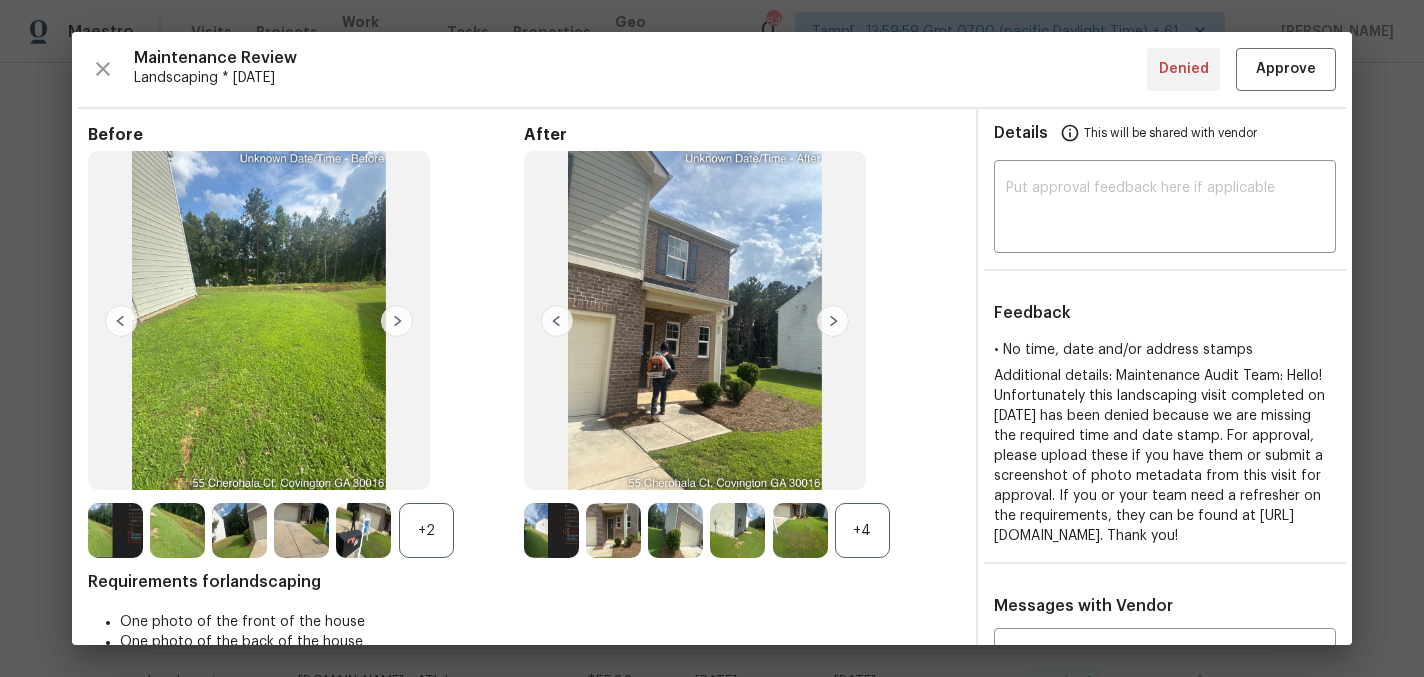 click at bounding box center [397, 321] 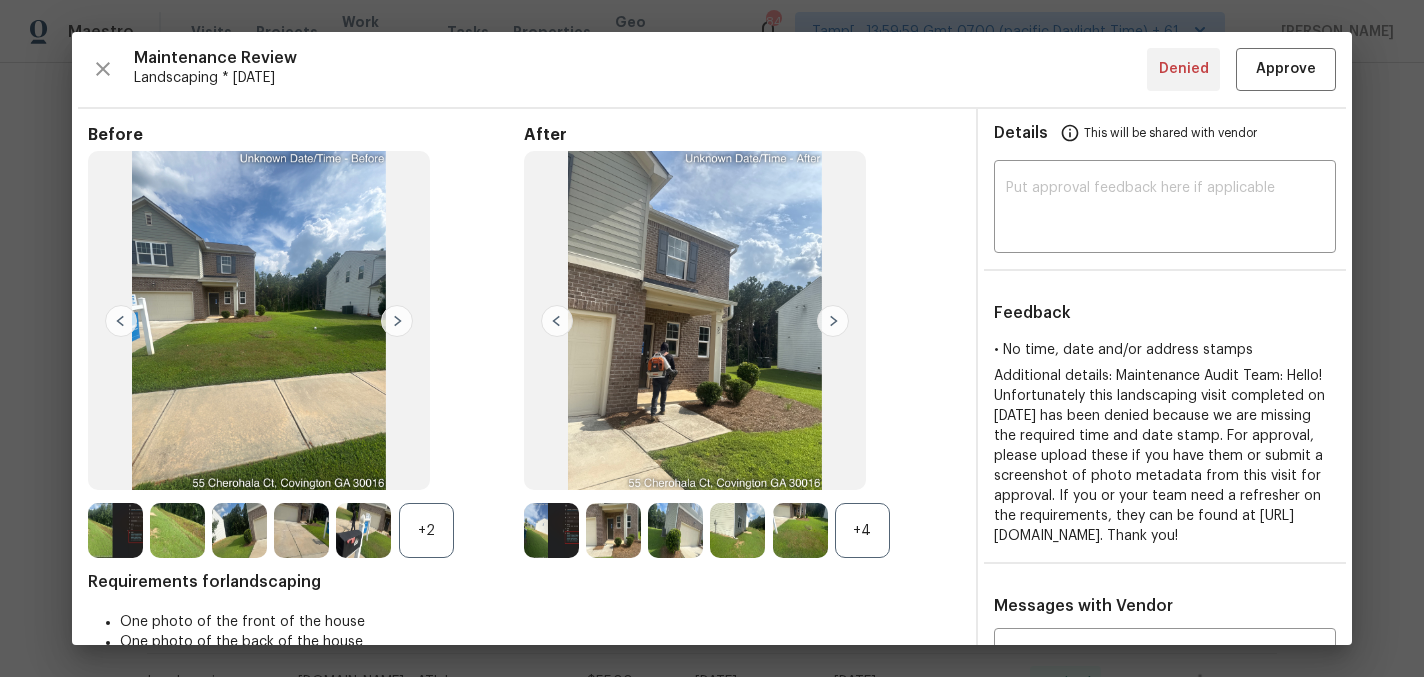 click at bounding box center [397, 321] 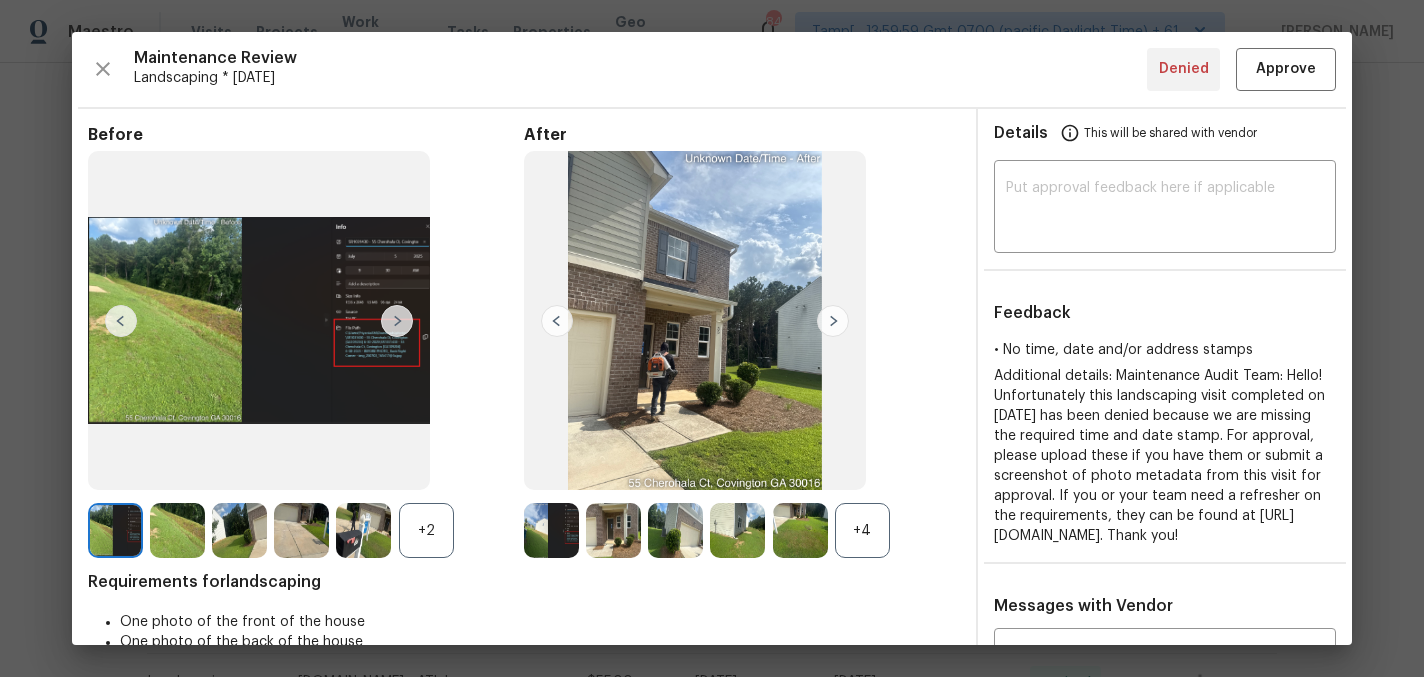 click at bounding box center [259, 320] 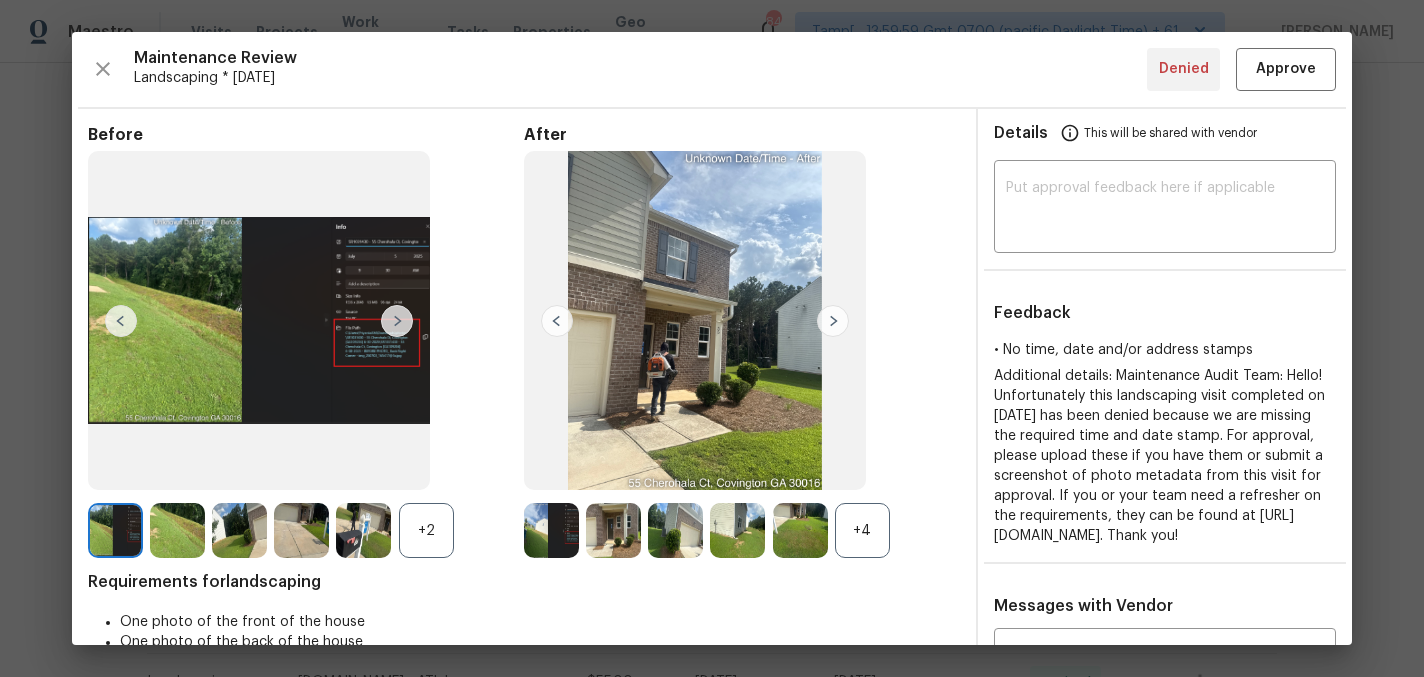 click at bounding box center (551, 530) 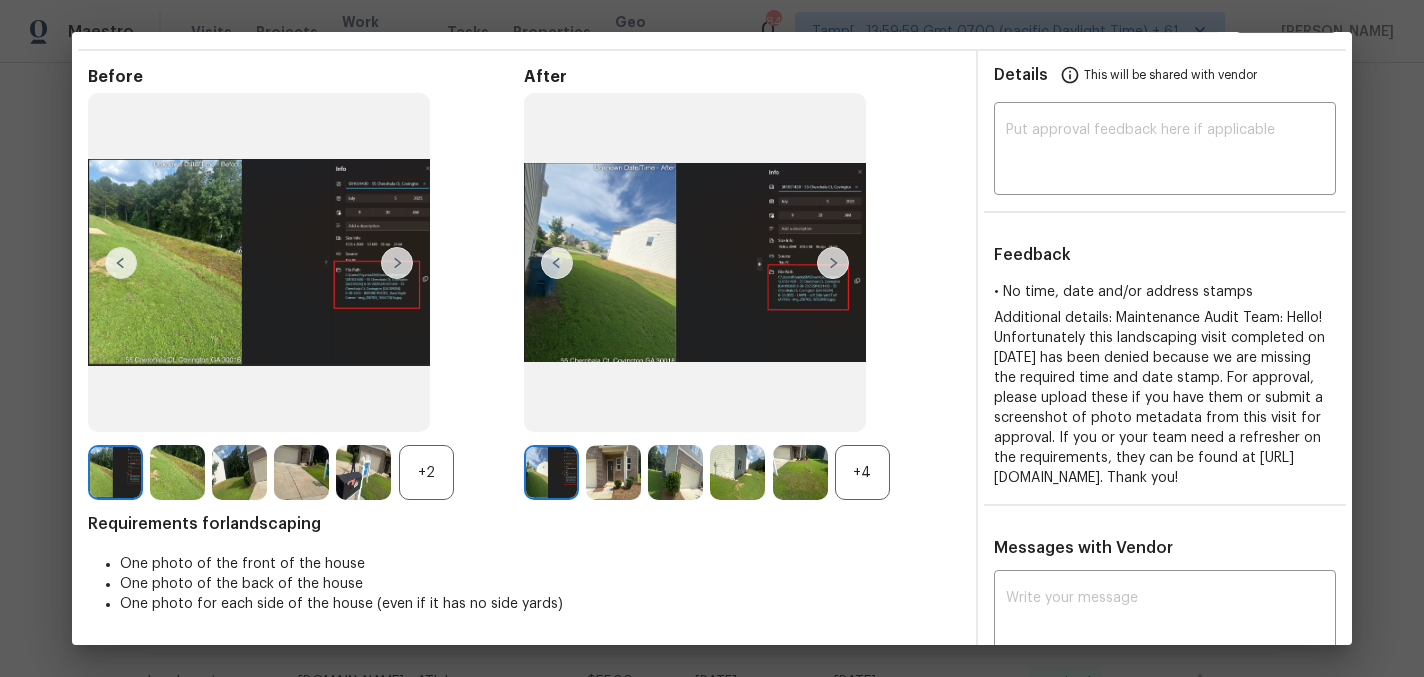 scroll, scrollTop: 0, scrollLeft: 0, axis: both 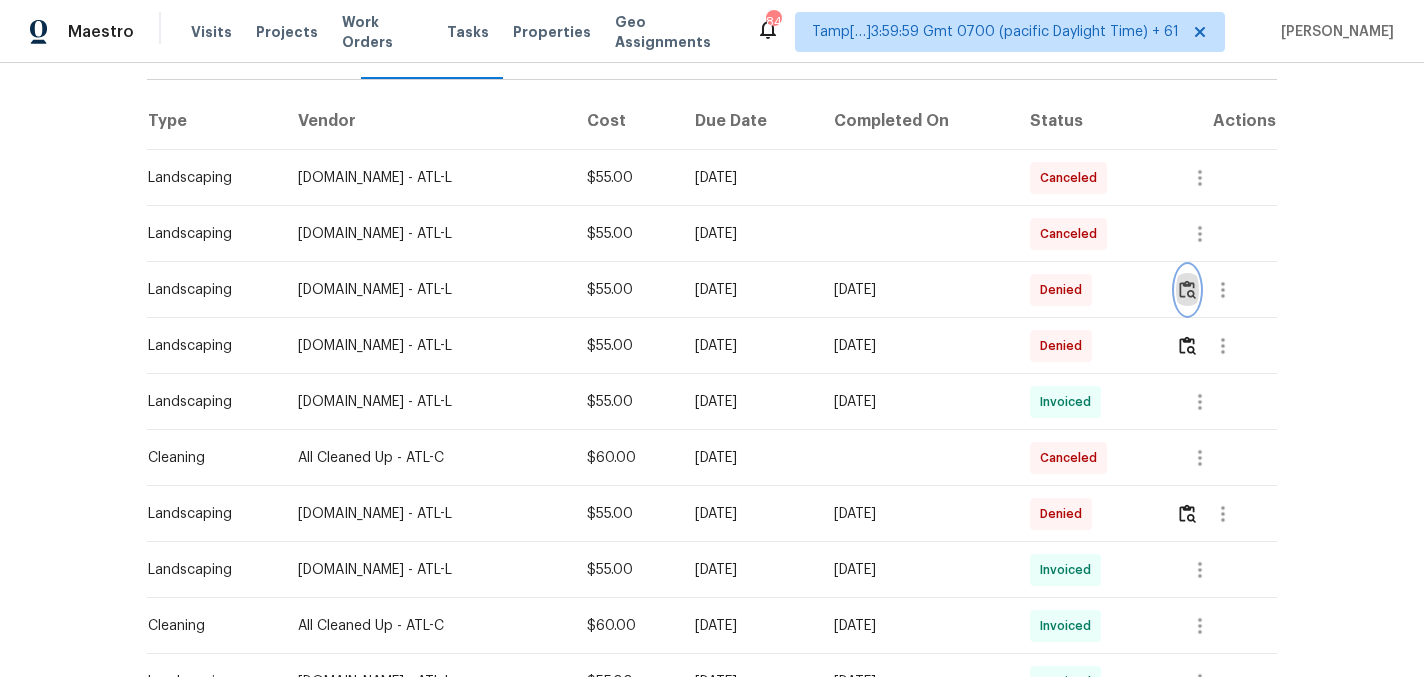 click at bounding box center (1187, 289) 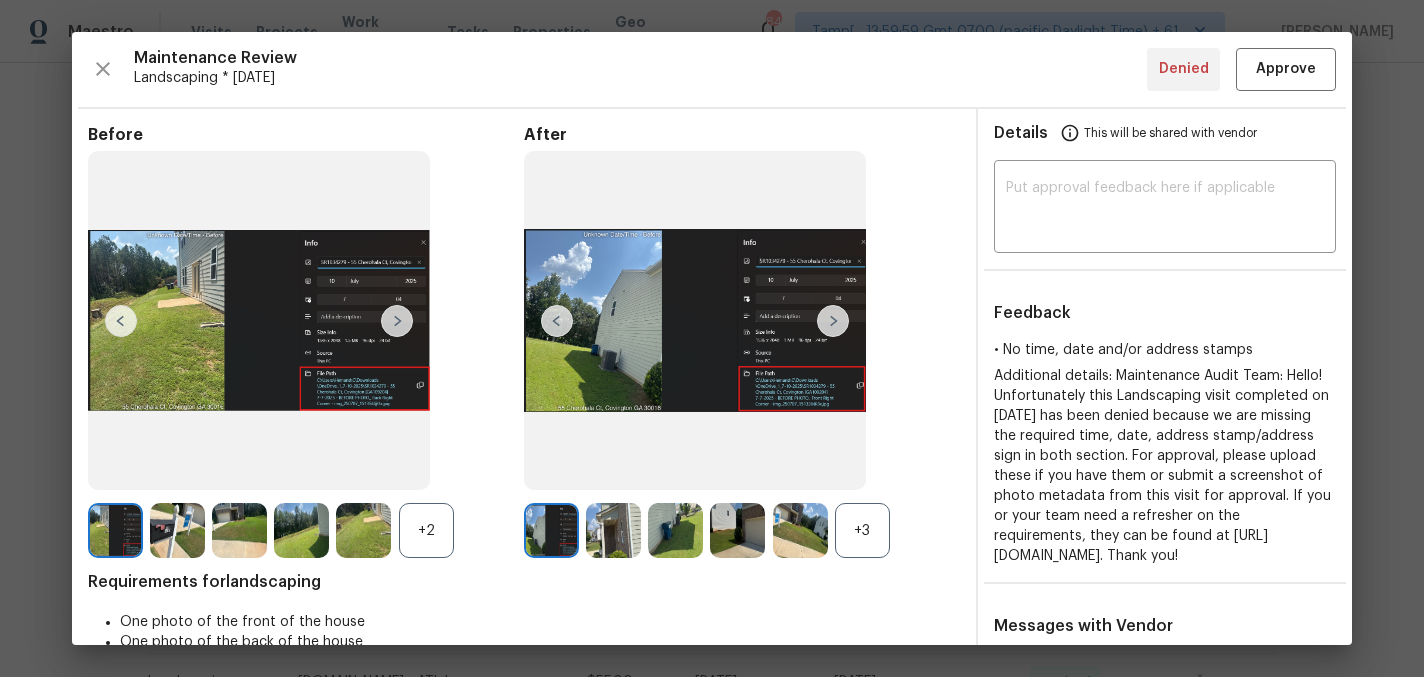 click at bounding box center [259, 320] 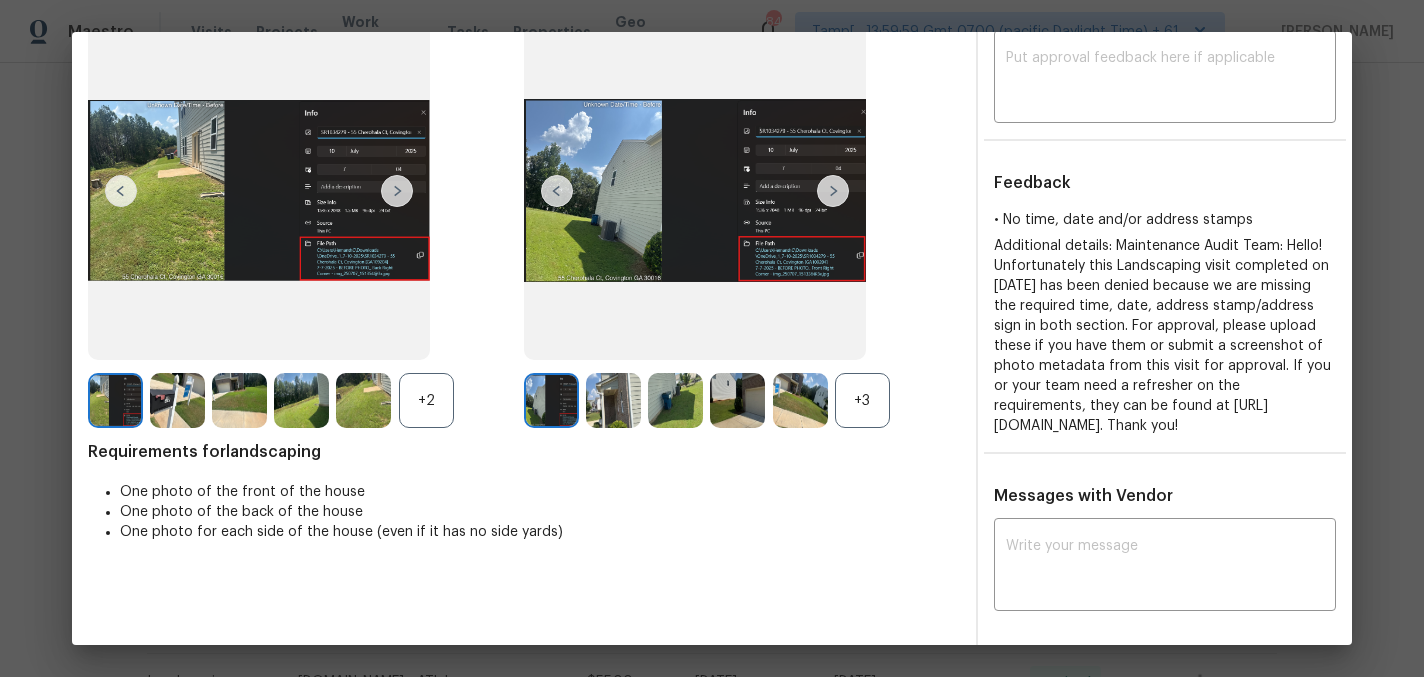 scroll, scrollTop: 98, scrollLeft: 0, axis: vertical 